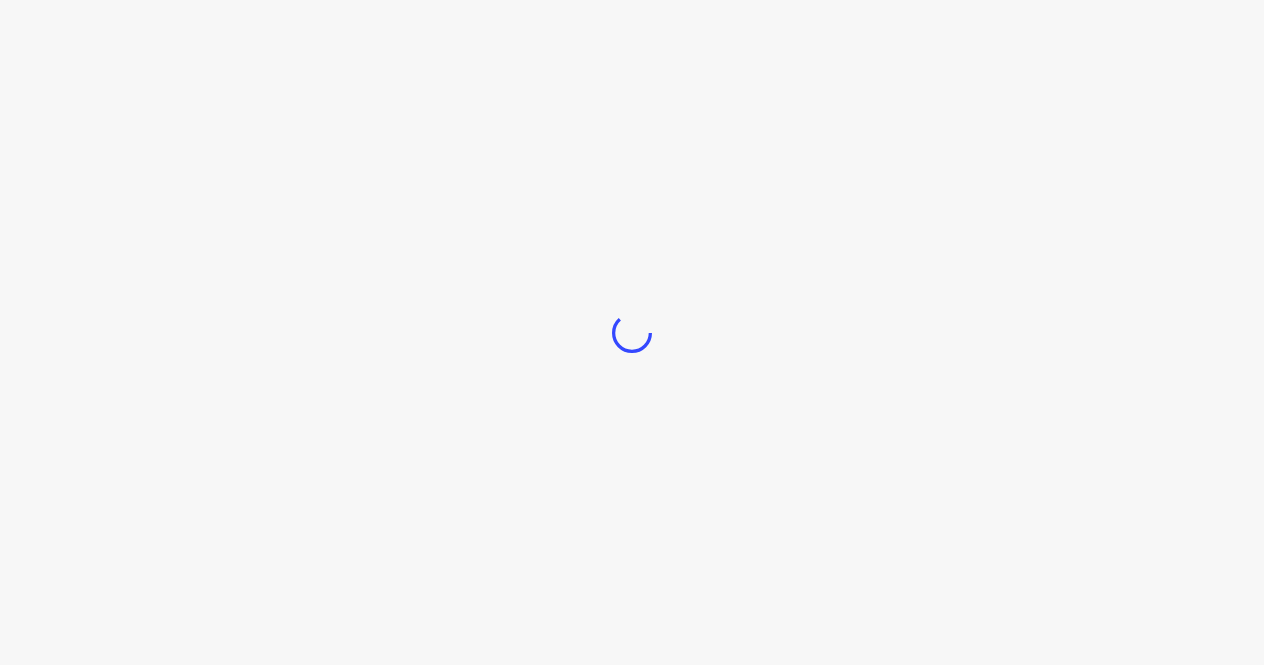 scroll, scrollTop: 0, scrollLeft: 0, axis: both 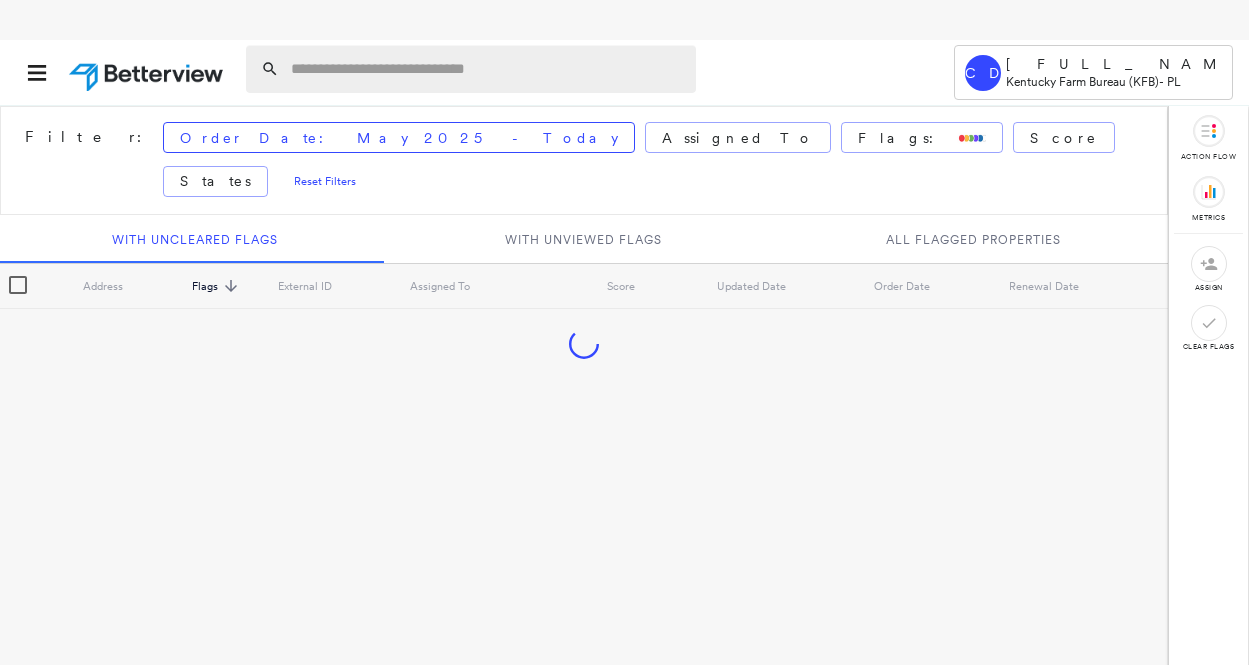 click at bounding box center [487, 69] 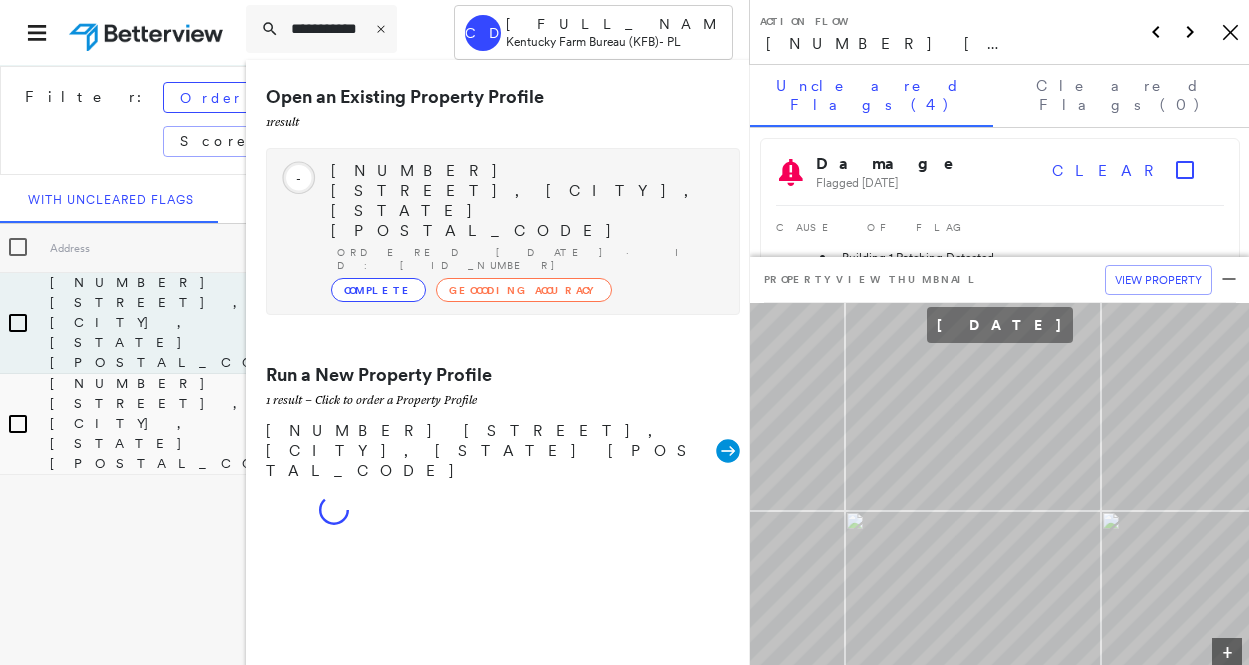 type on "**********" 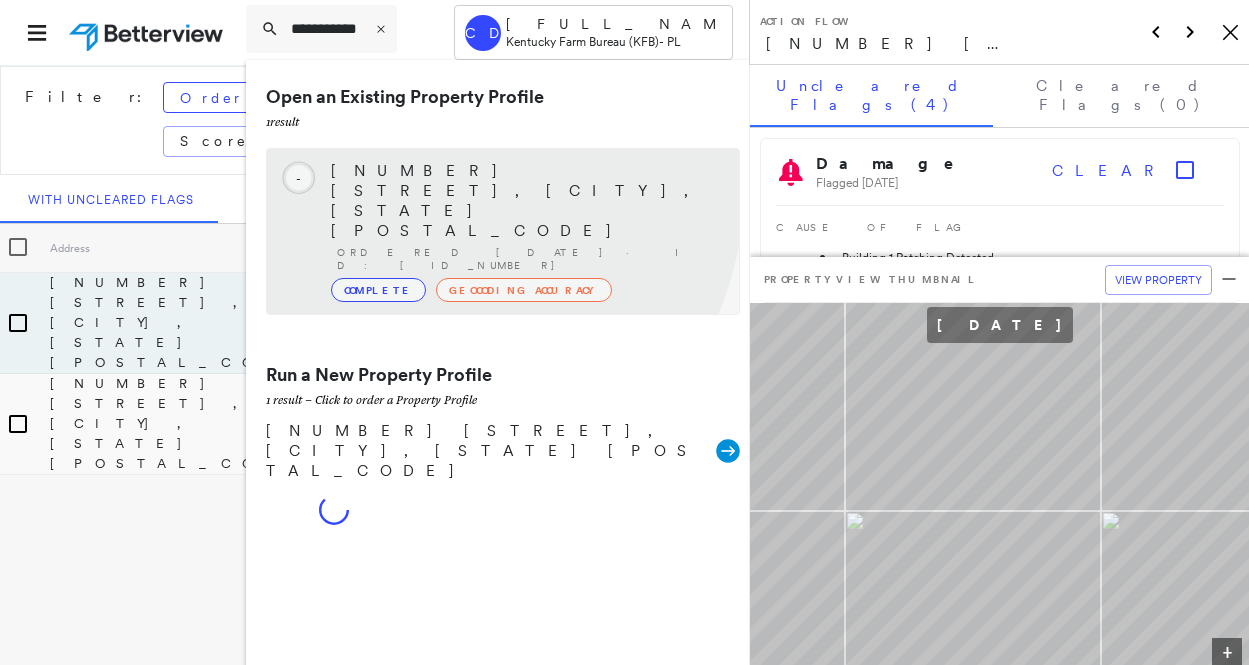click on "[NUMBER] [STREET], [CITY], [STATE] [POSTAL_CODE] Ordered [DATE] · ID: [ID_NUMBER] Complete Geocoding Accuracy" at bounding box center (525, 231) 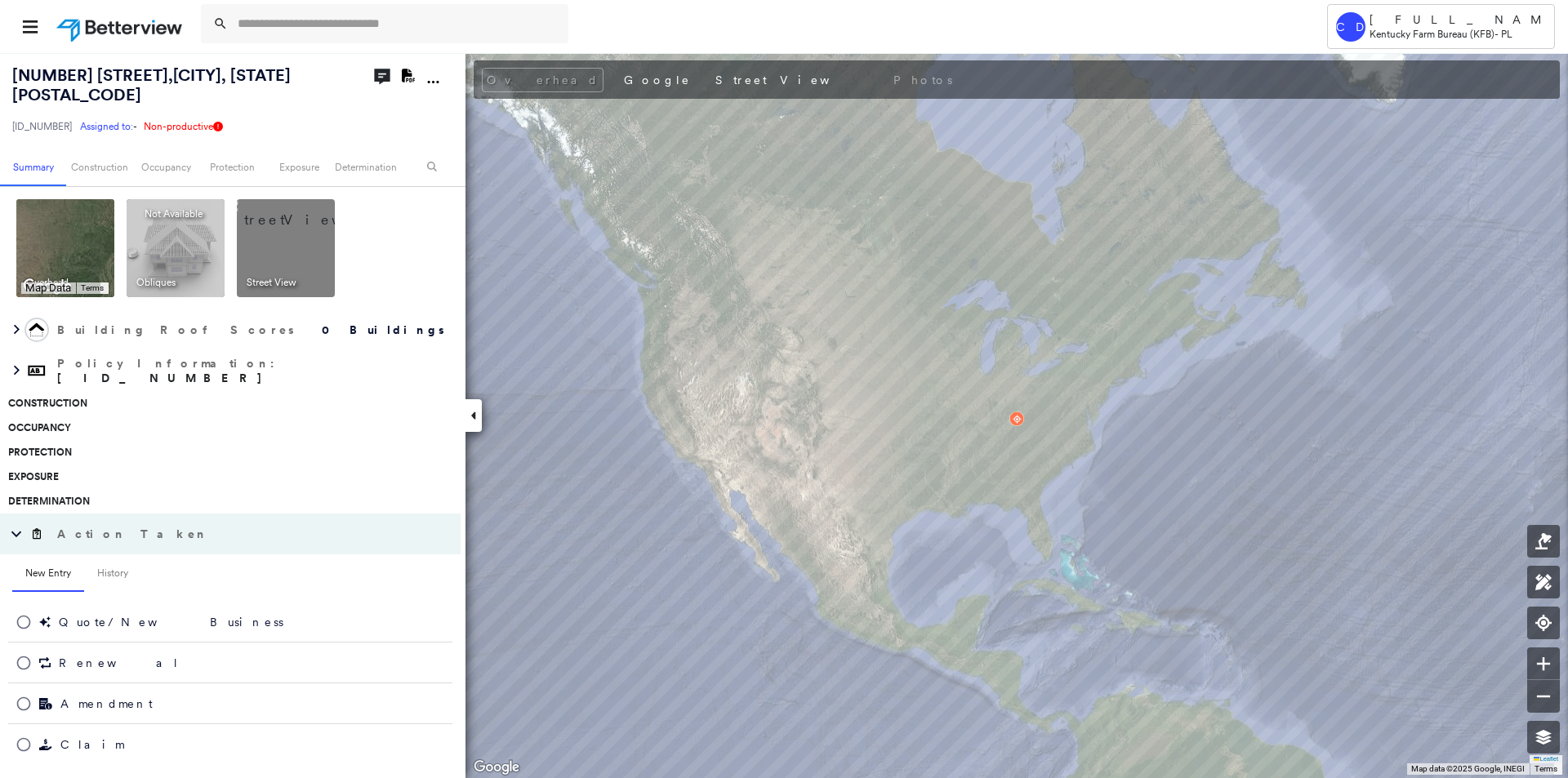 click at bounding box center [305, 211] 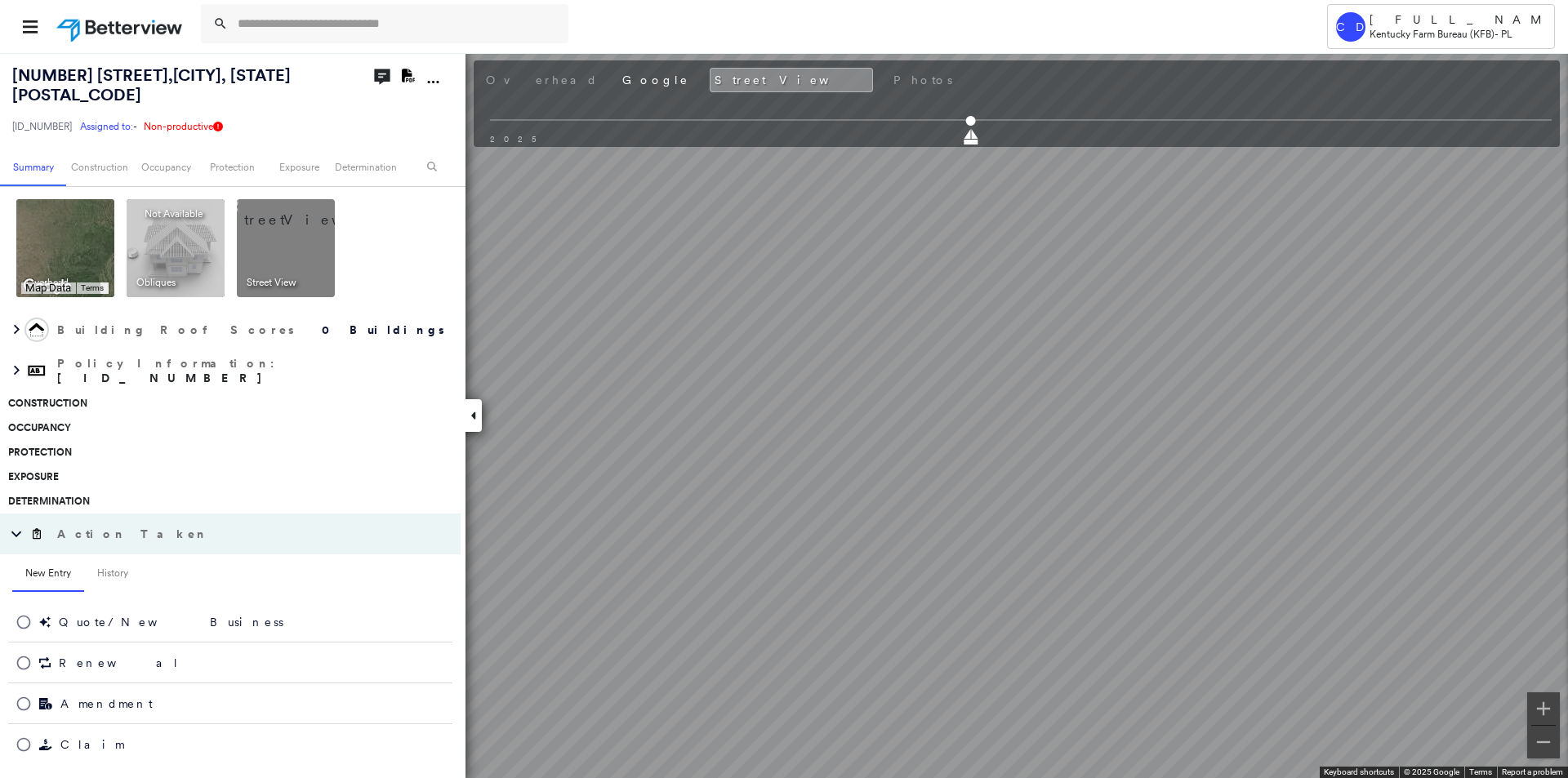 click on "[NUMBER] [STREET], [CITY], [STATE] [POSTAL_CODE] [ID_NUMBER] Assigned to:  - Assigned to:  - [ID_NUMBER] Assigned to:  - Non-productive  Open Comments Download PDF Report Summary Construction Occupancy Protection Exposure Determination Overhead Keyboard shortcuts Map Data Map data ©2025 Google, INEGI Map data ©2025 Google, INEGI 500 km  Click to toggle between metric and imperial units Terms Report a map error To navigate, press the arrow keys. Keyboard shortcuts Map Data Map data ©2025 Google, INEGI Imagery ©2025 NASA Map data ©2025 Google, INEGI Imagery ©2025 NASA 500 km  Click to toggle between metric and imperial units Terms Report a map error To navigate, press the arrow keys. Obliques Not Available ; Street View Building Roof Scores 0 Buildings Policy Information :  [ID_NUMBER] Construction Occupancy Protection Exposure Determination Action Taken New Entry History Quote/New Business Terms & Conditions Added ACV Endorsement Added Cosmetic Endorsement Inspection/Loss Control Onsite Inspection Ordered General" at bounding box center [784, 415] 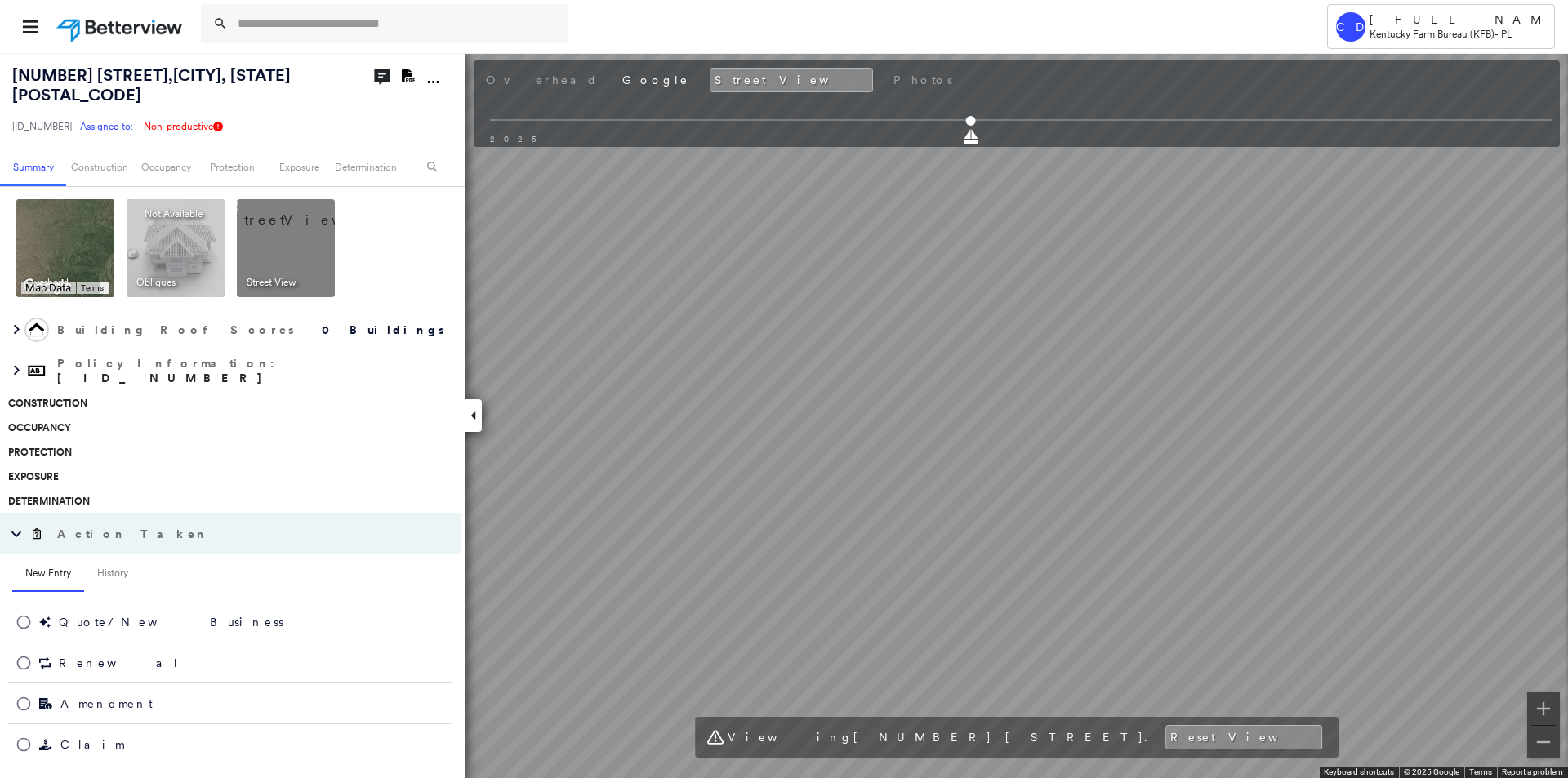 click on "[NUMBER] [STREET], [CITY], [STATE] [POSTAL_CODE] [ID_NUMBER] Assigned to:  - Assigned to:  - [ID_NUMBER] Assigned to:  - Non-productive  Open Comments Download PDF Report Summary Construction Occupancy Protection Exposure Determination Overhead Keyboard shortcuts Map Data Map data ©2025 Google, INEGI Map data ©2025 Google, INEGI 500 km  Click to toggle between metric and imperial units Terms Report a map error To navigate, press the arrow keys. Keyboard shortcuts Map Data Map data ©2025 Google, INEGI Imagery ©2025 NASA Map data ©2025 Google, INEGI Imagery ©2025 NASA 500 km  Click to toggle between metric and imperial units Terms Report a map error To navigate, press the arrow keys. Obliques Not Available ; Street View Building Roof Scores 0 Buildings Policy Information :  [ID_NUMBER] Construction Occupancy Protection Exposure Determination Action Taken New Entry History Quote/New Business Terms & Conditions Added ACV Endorsement Added Cosmetic Endorsement Inspection/Loss Control Onsite Inspection Ordered General" at bounding box center [784, 415] 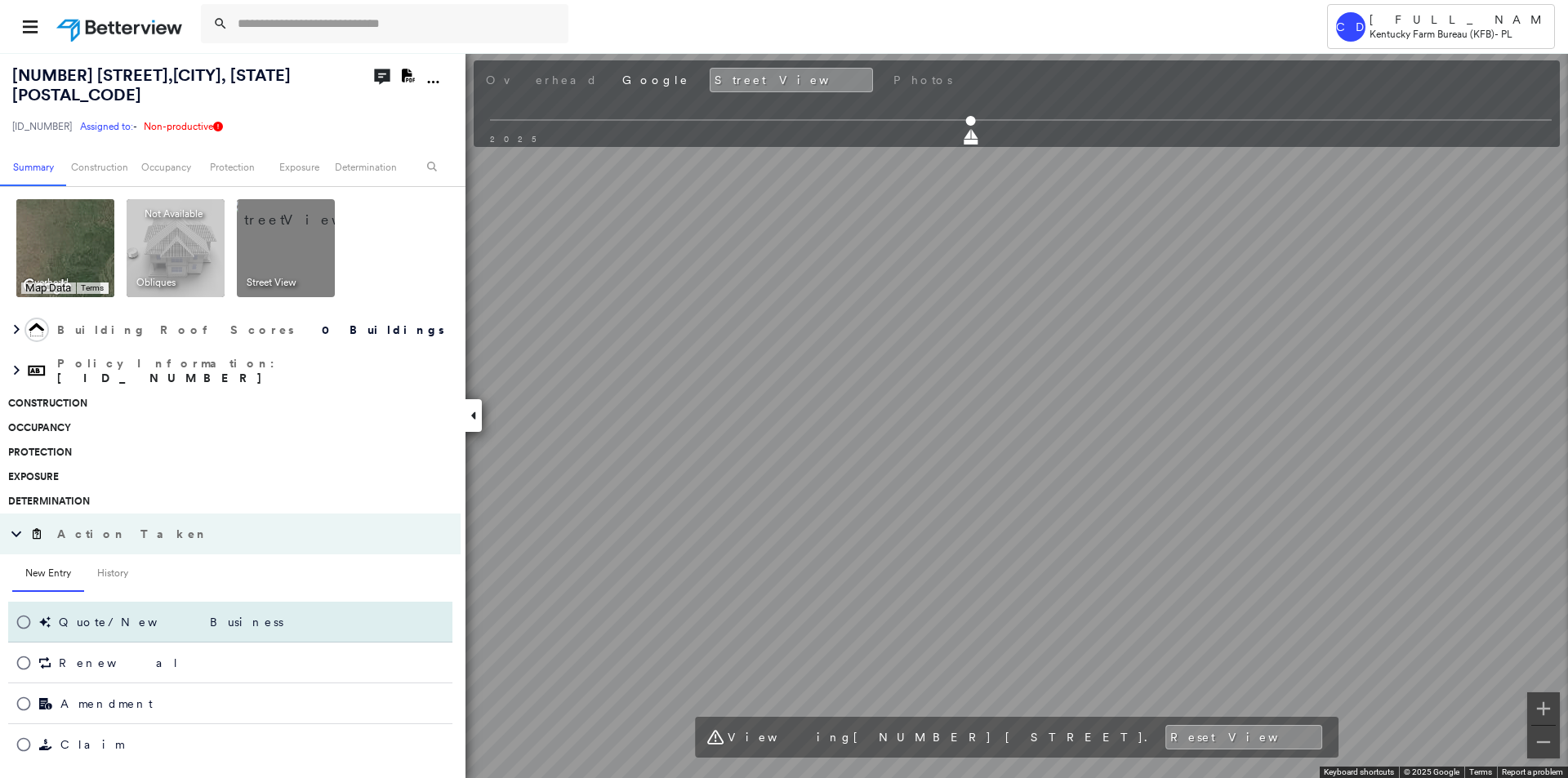 click on "[NUMBER] [STREET], [CITY], [STATE] [POSTAL_CODE] [ID_NUMBER] Assigned to:  - Assigned to:  - [ID_NUMBER] Assigned to:  - Non-productive  Open Comments Download PDF Report Summary Construction Occupancy Protection Exposure Determination Overhead Keyboard shortcuts Map Data Map data ©2025 Google, INEGI Map data ©2025 Google, INEGI 500 km  Click to toggle between metric and imperial units Terms Report a map error To navigate, press the arrow keys. Keyboard shortcuts Map Data Map data ©2025 Google, INEGI Imagery ©2025 NASA Map data ©2025 Google, INEGI Imagery ©2025 NASA 500 km  Click to toggle between metric and imperial units Terms Report a map error To navigate, press the arrow keys. Obliques Not Available ; Street View Building Roof Scores 0 Buildings Policy Information :  [ID_NUMBER] Construction Occupancy Protection Exposure Determination Action Taken New Entry History Quote/New Business Terms & Conditions Added ACV Endorsement Added Cosmetic Endorsement Inspection/Loss Control Onsite Inspection Ordered General" at bounding box center [784, 415] 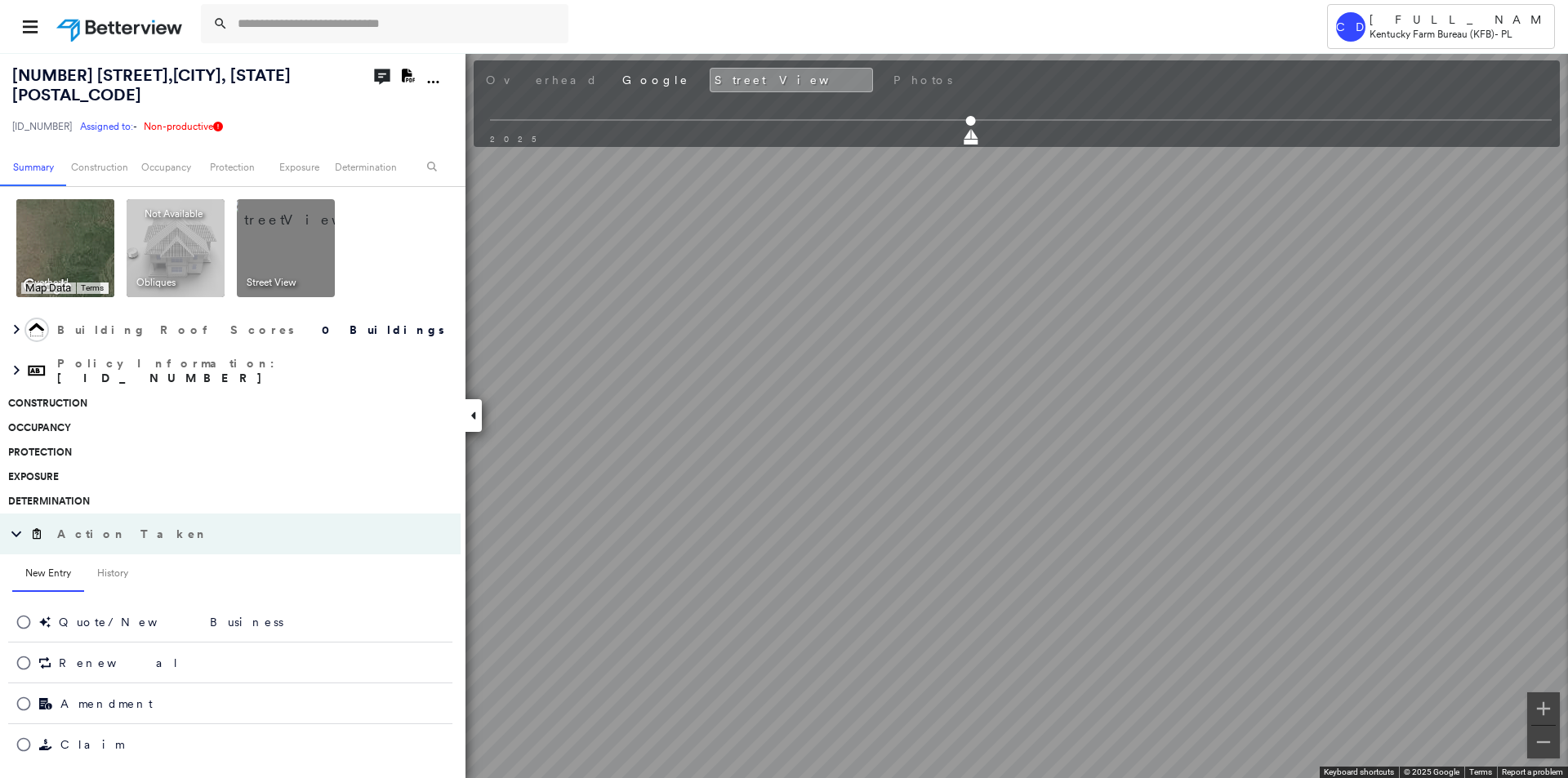 click on "[NUMBER] [STREET], [CITY], [STATE] [POSTAL_CODE] [ID_NUMBER] Assigned to:  - Assigned to:  - [ID_NUMBER] Assigned to:  - Non-productive  Open Comments Download PDF Report Summary Construction Occupancy Protection Exposure Determination Overhead Keyboard shortcuts Map Data Map data ©2025 Google, INEGI Map data ©2025 Google, INEGI 500 km  Click to toggle between metric and imperial units Terms Report a map error To navigate, press the arrow keys. Keyboard shortcuts Map Data Map data ©2025 Google, INEGI Imagery ©2025 NASA Map data ©2025 Google, INEGI Imagery ©2025 NASA 500 km  Click to toggle between metric and imperial units Terms Report a map error To navigate, press the arrow keys. Obliques Not Available ; Street View Building Roof Scores 0 Buildings Policy Information :  [ID_NUMBER] Construction Occupancy Protection Exposure Determination Action Taken New Entry History Quote/New Business Terms & Conditions Added ACV Endorsement Added Cosmetic Endorsement Inspection/Loss Control Onsite Inspection Ordered General" at bounding box center [784, 415] 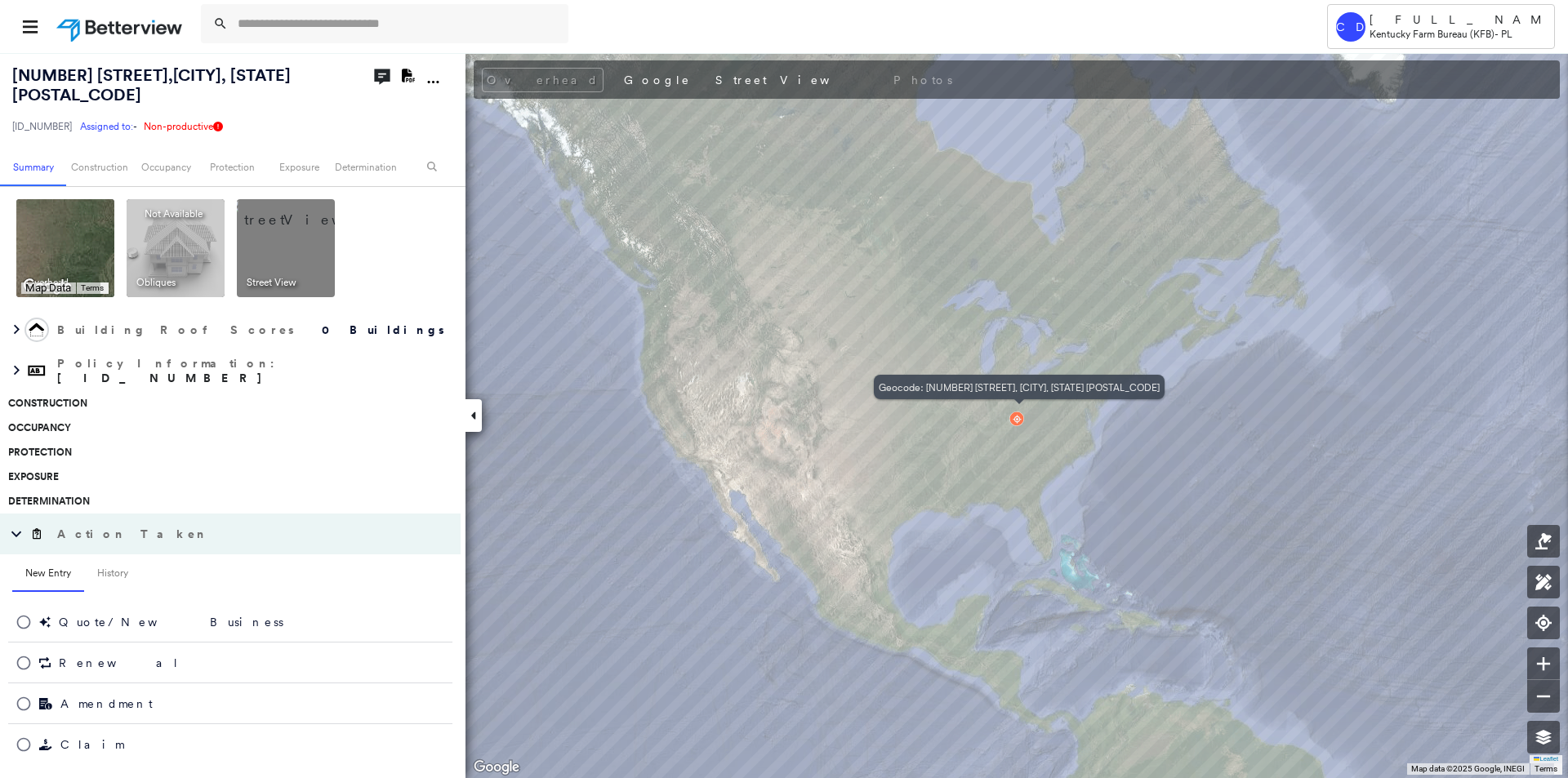 click 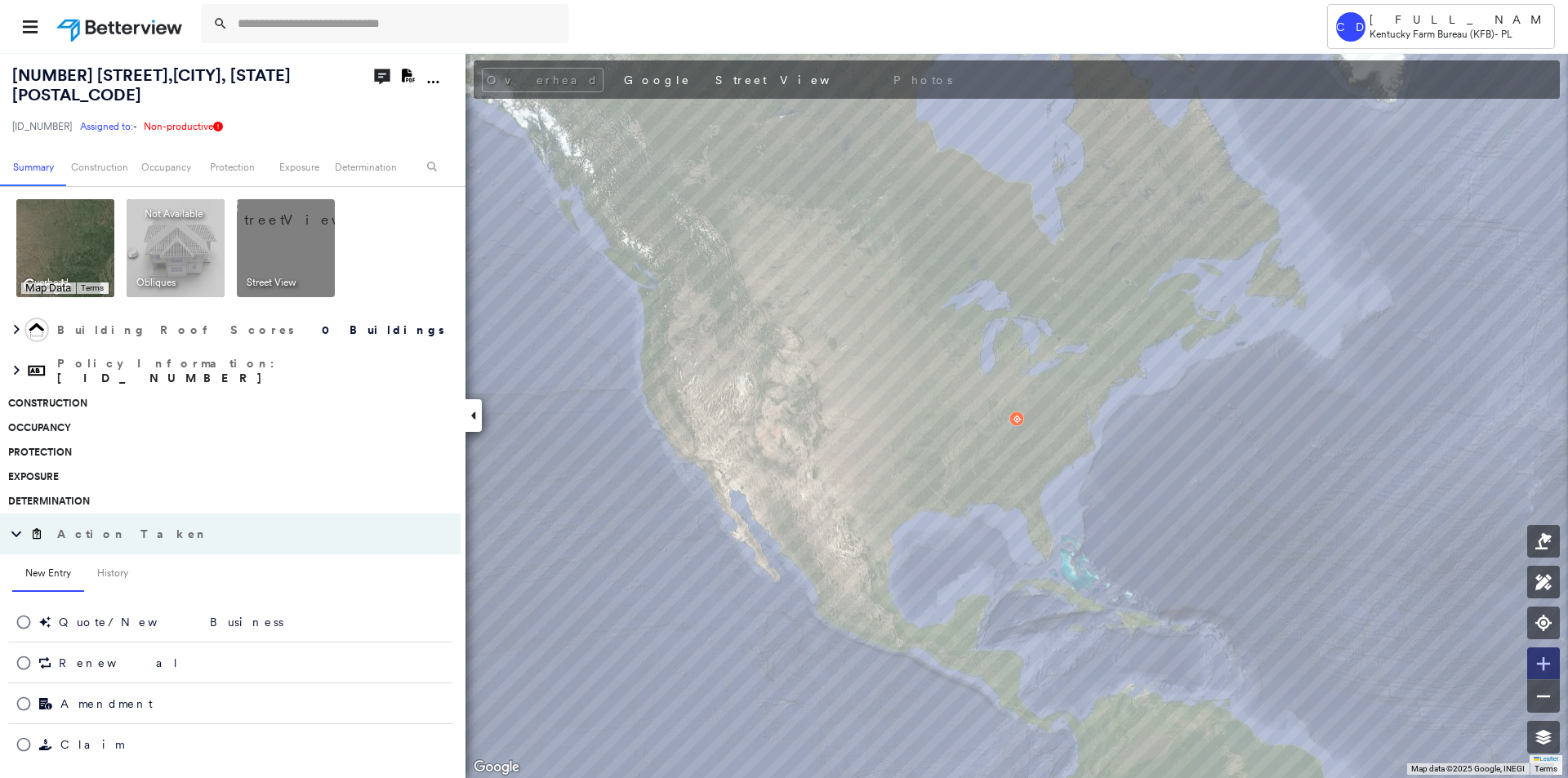click 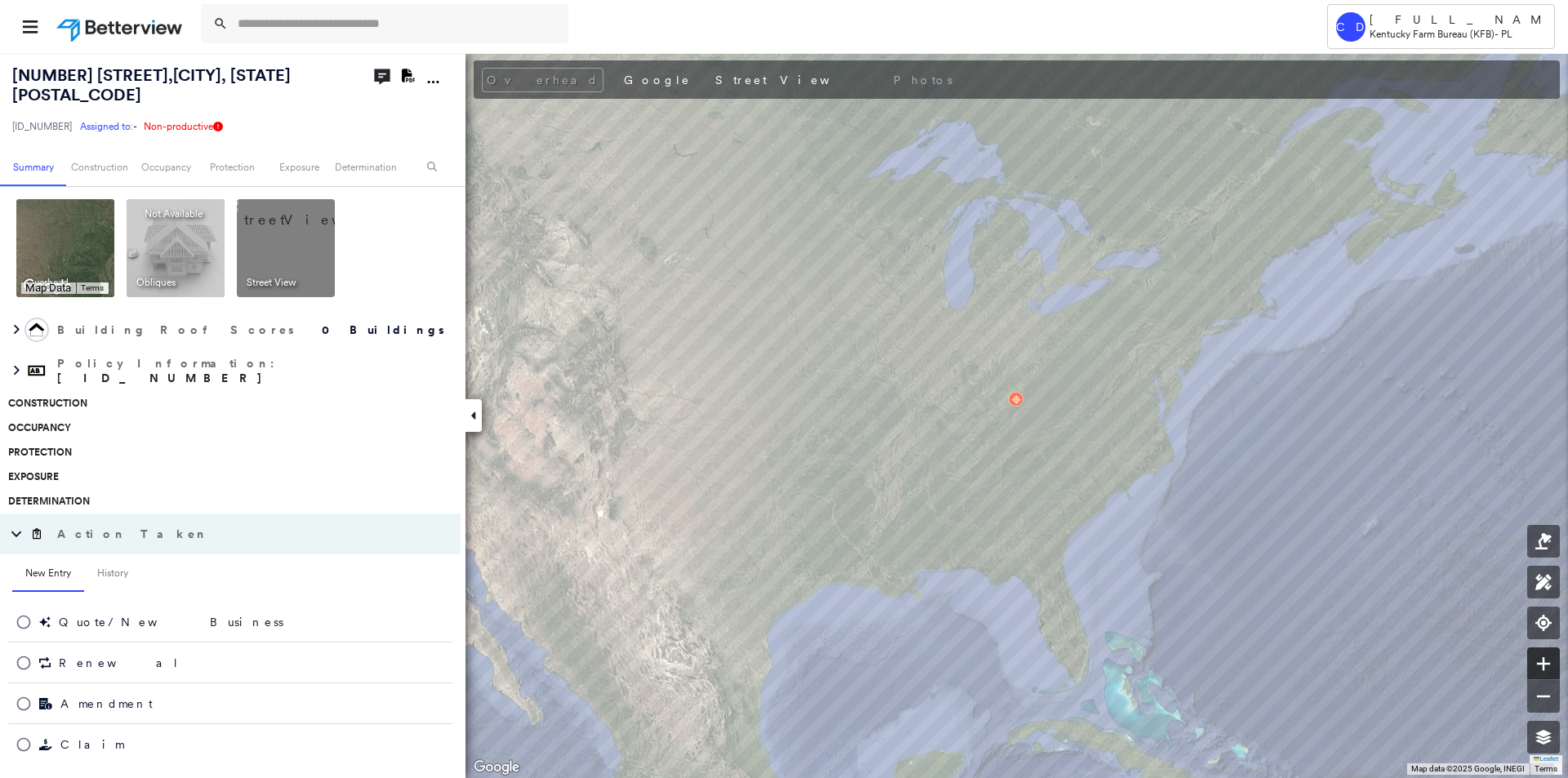 click 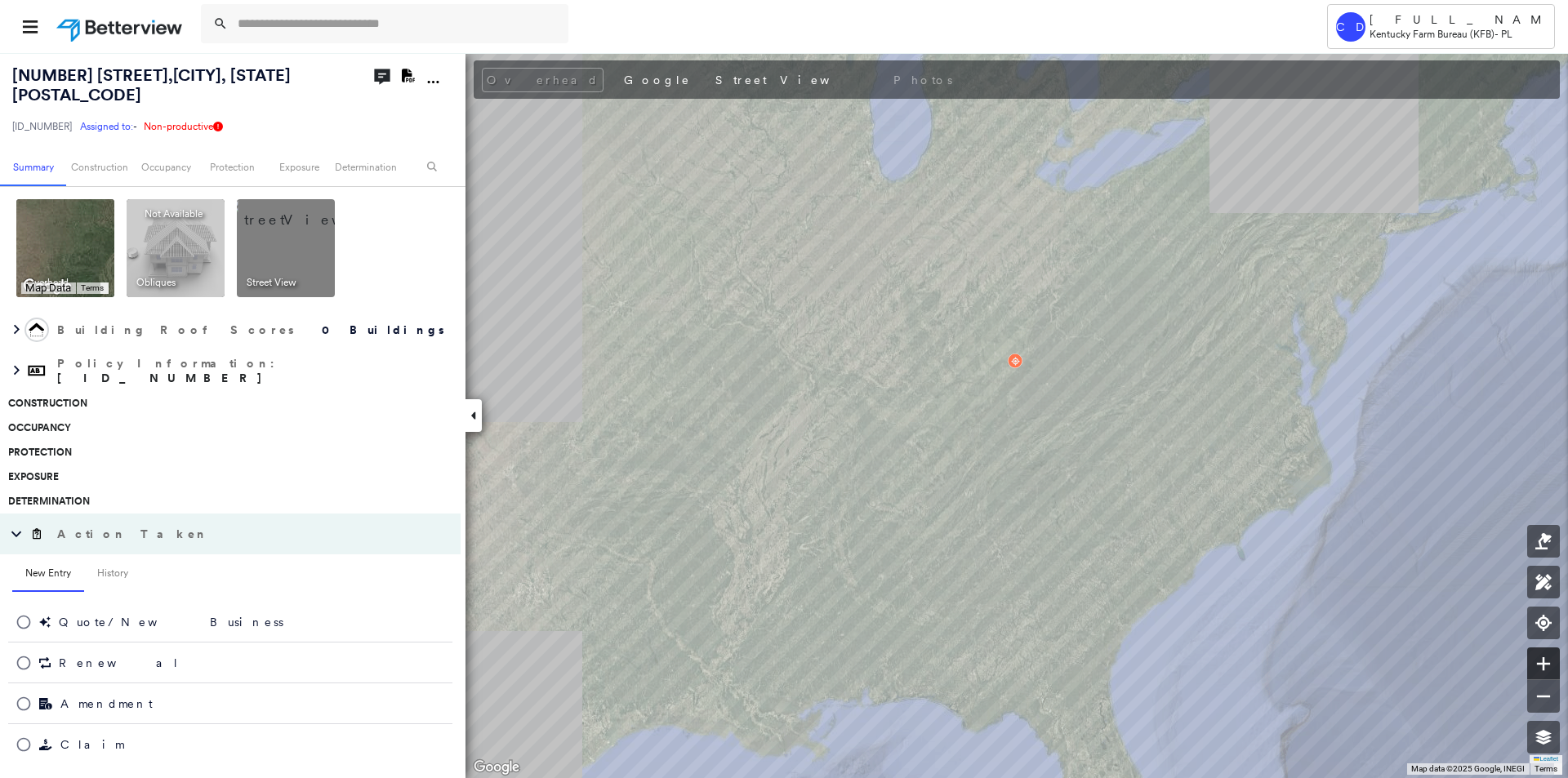 click 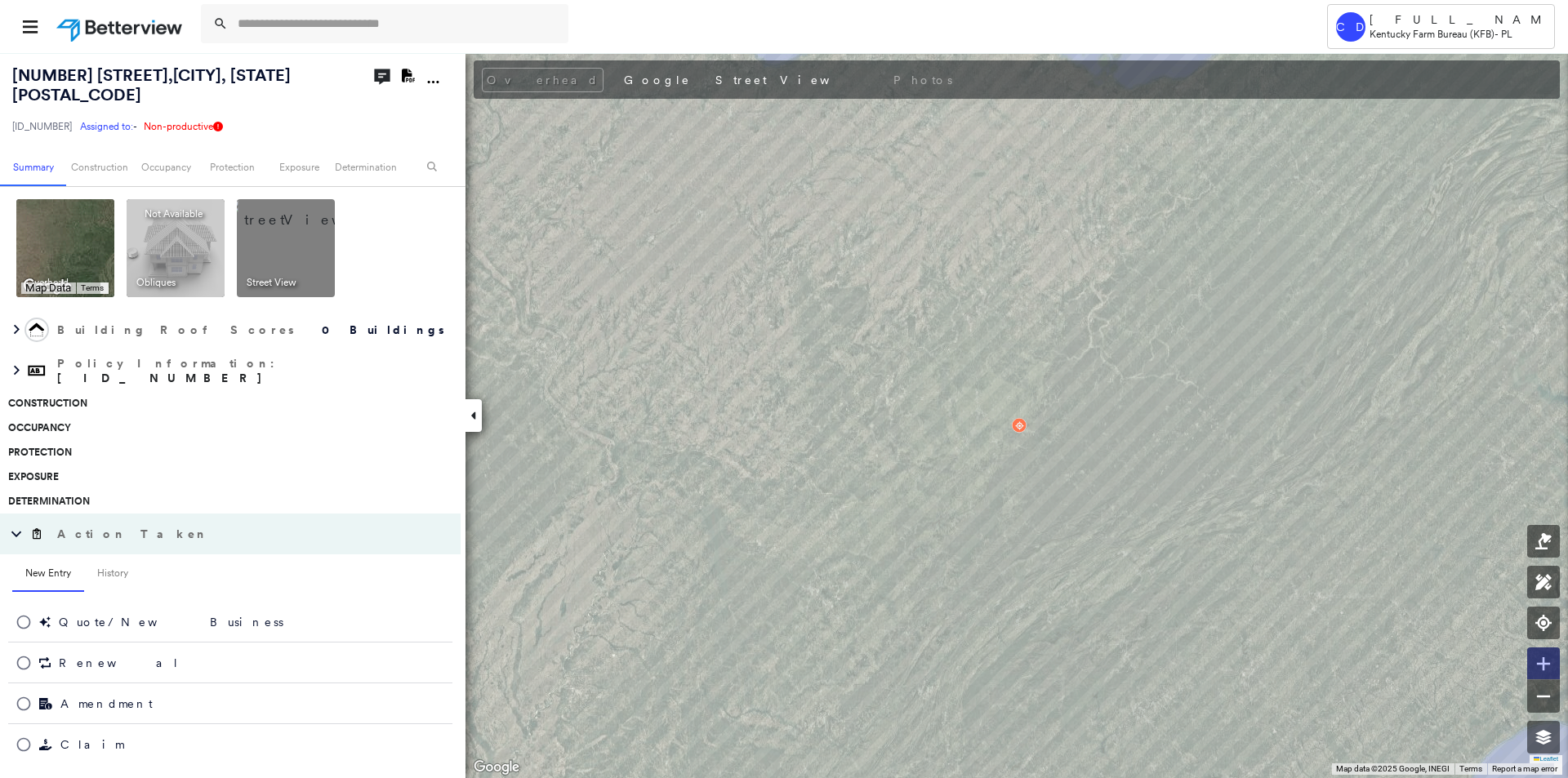 click at bounding box center (1544, 664) 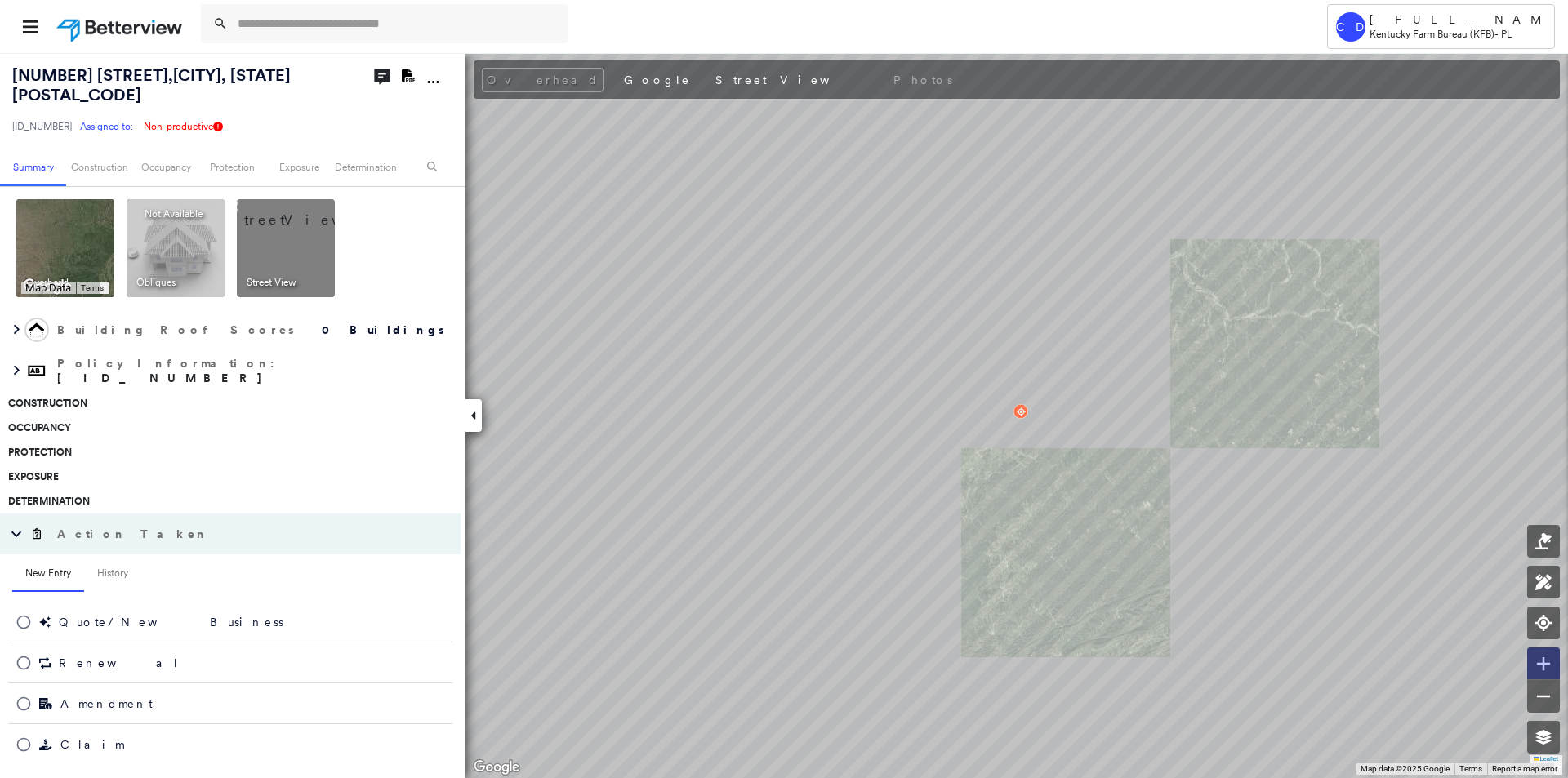 click at bounding box center (1544, 664) 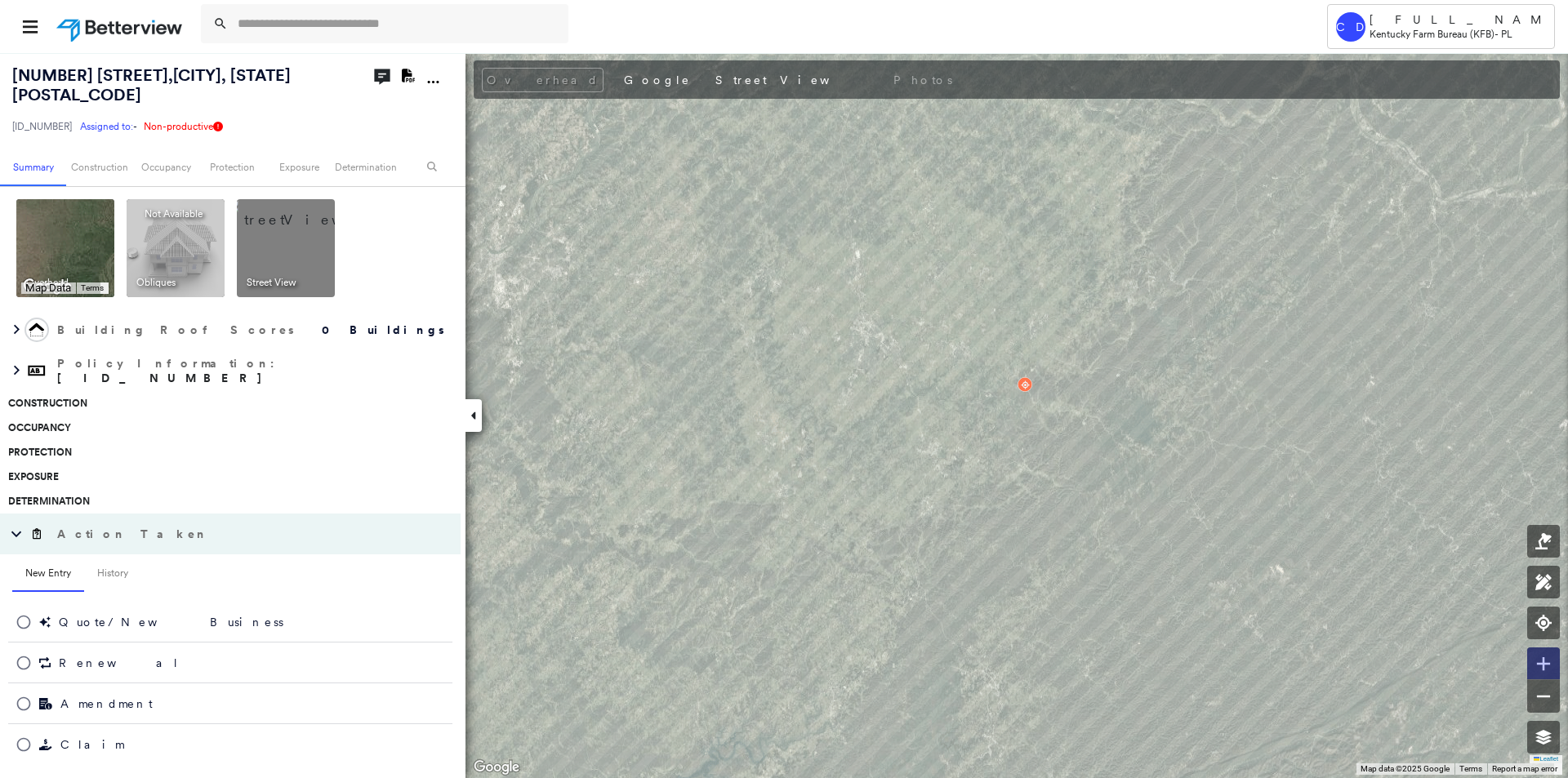 click at bounding box center [1544, 664] 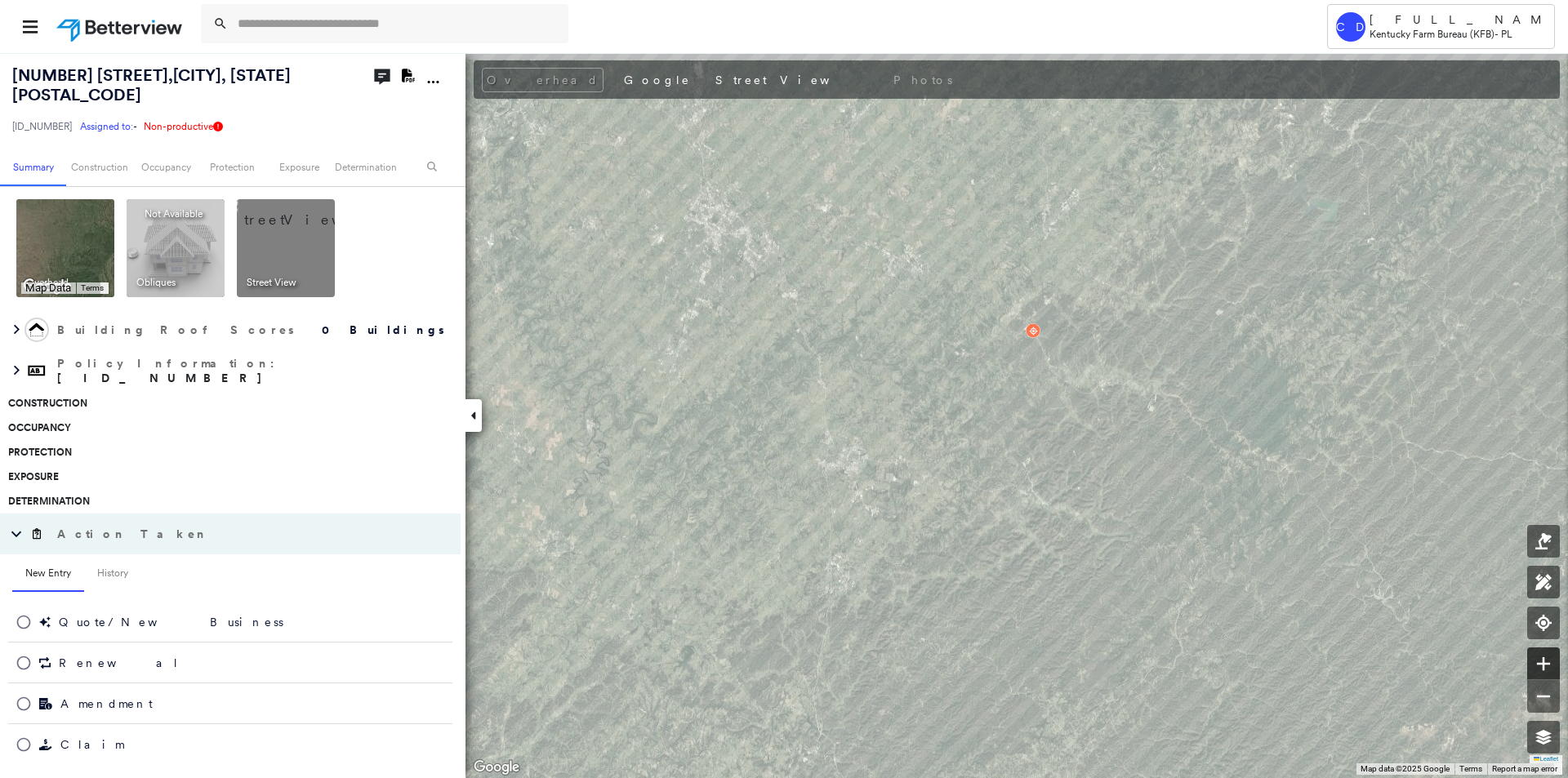 click at bounding box center (1544, 664) 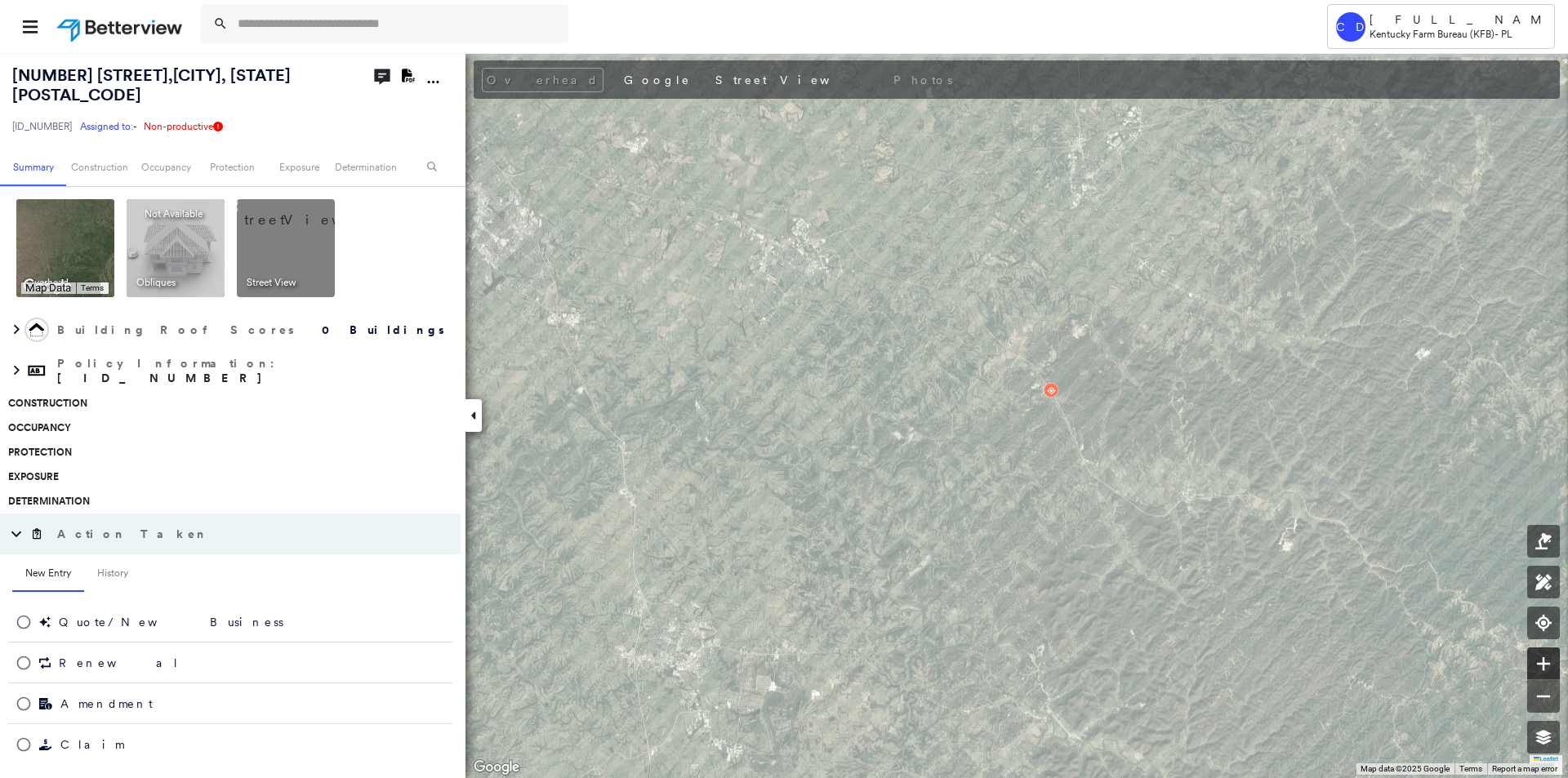 click 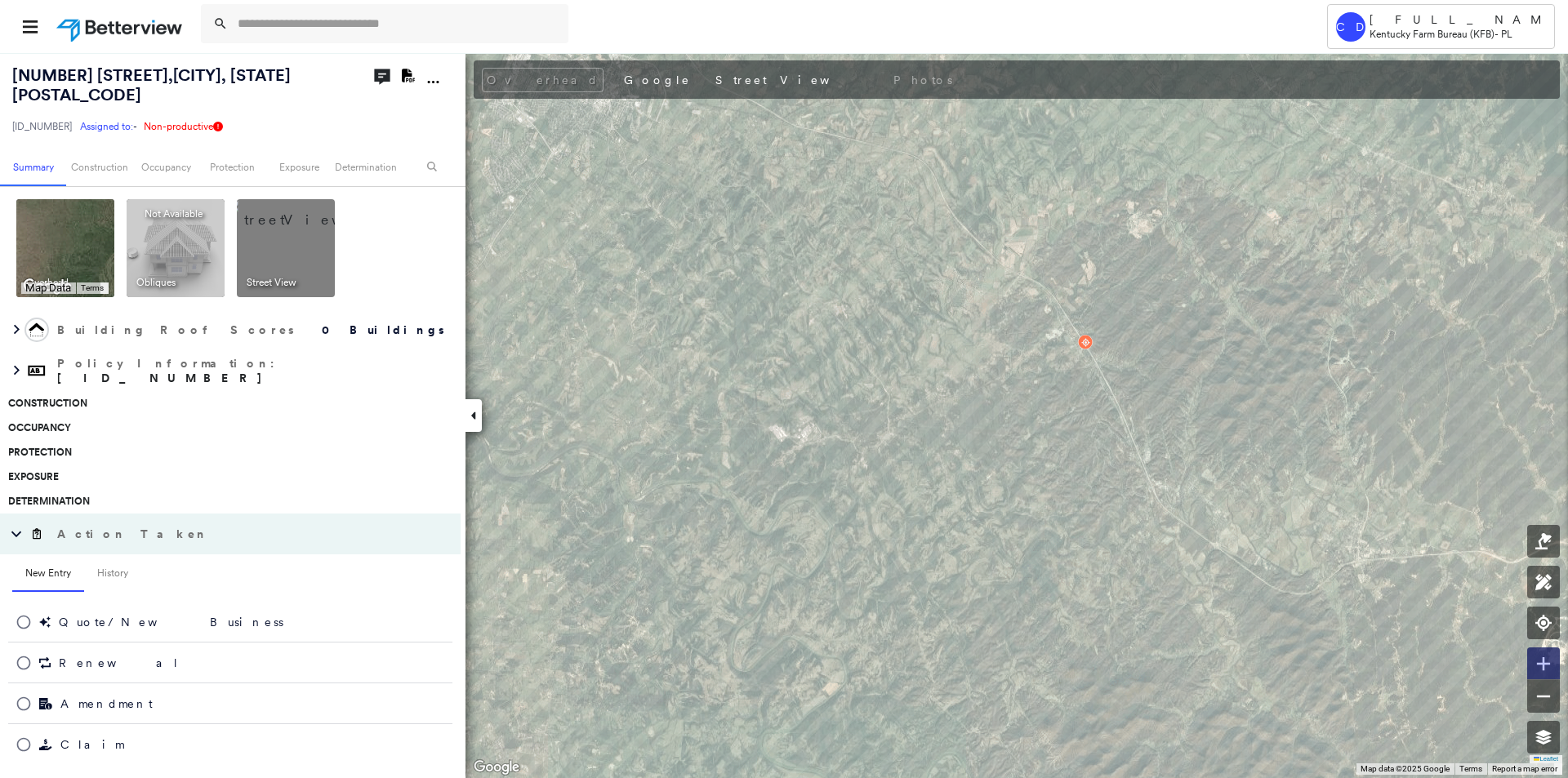 click 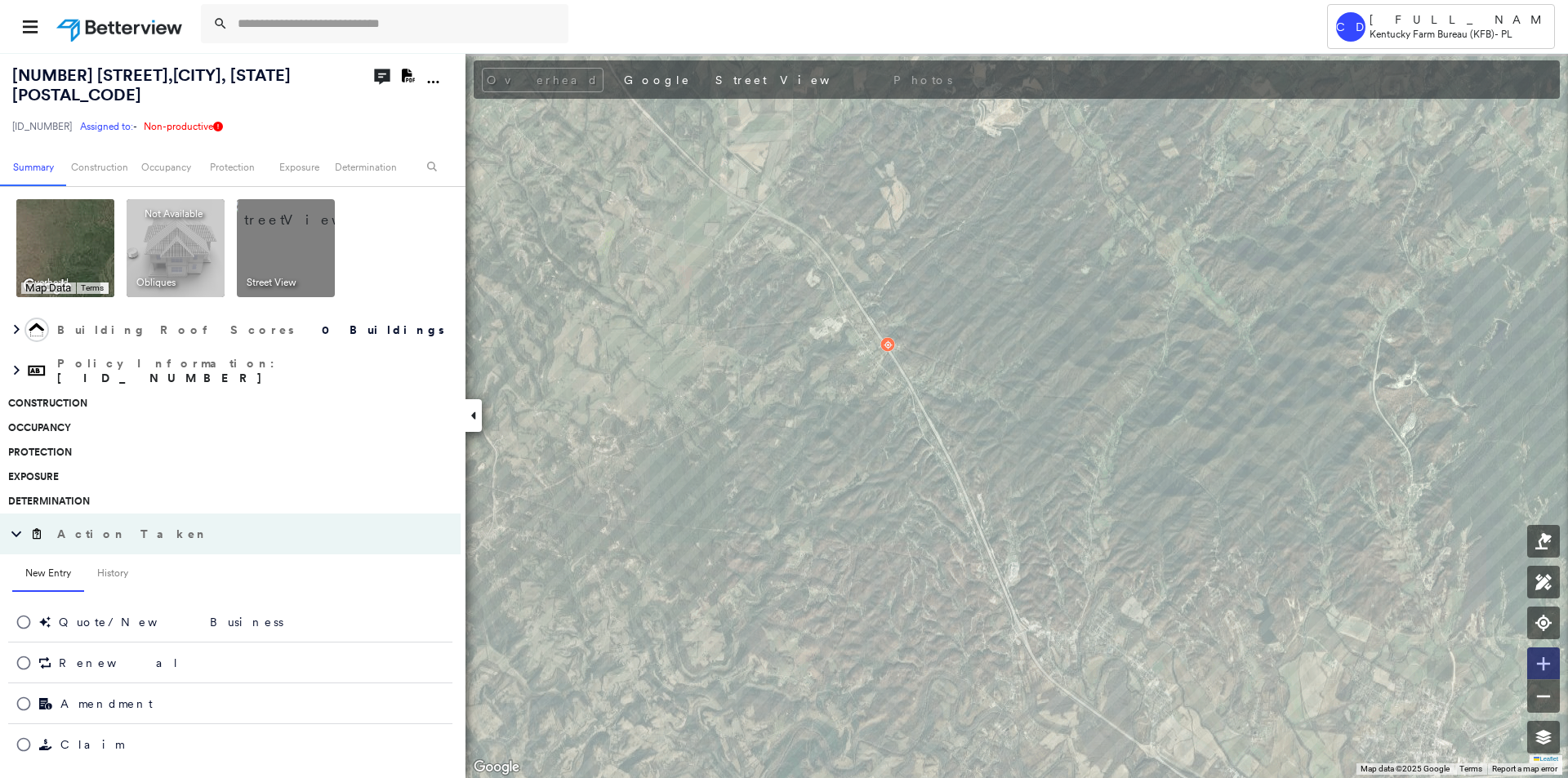 click 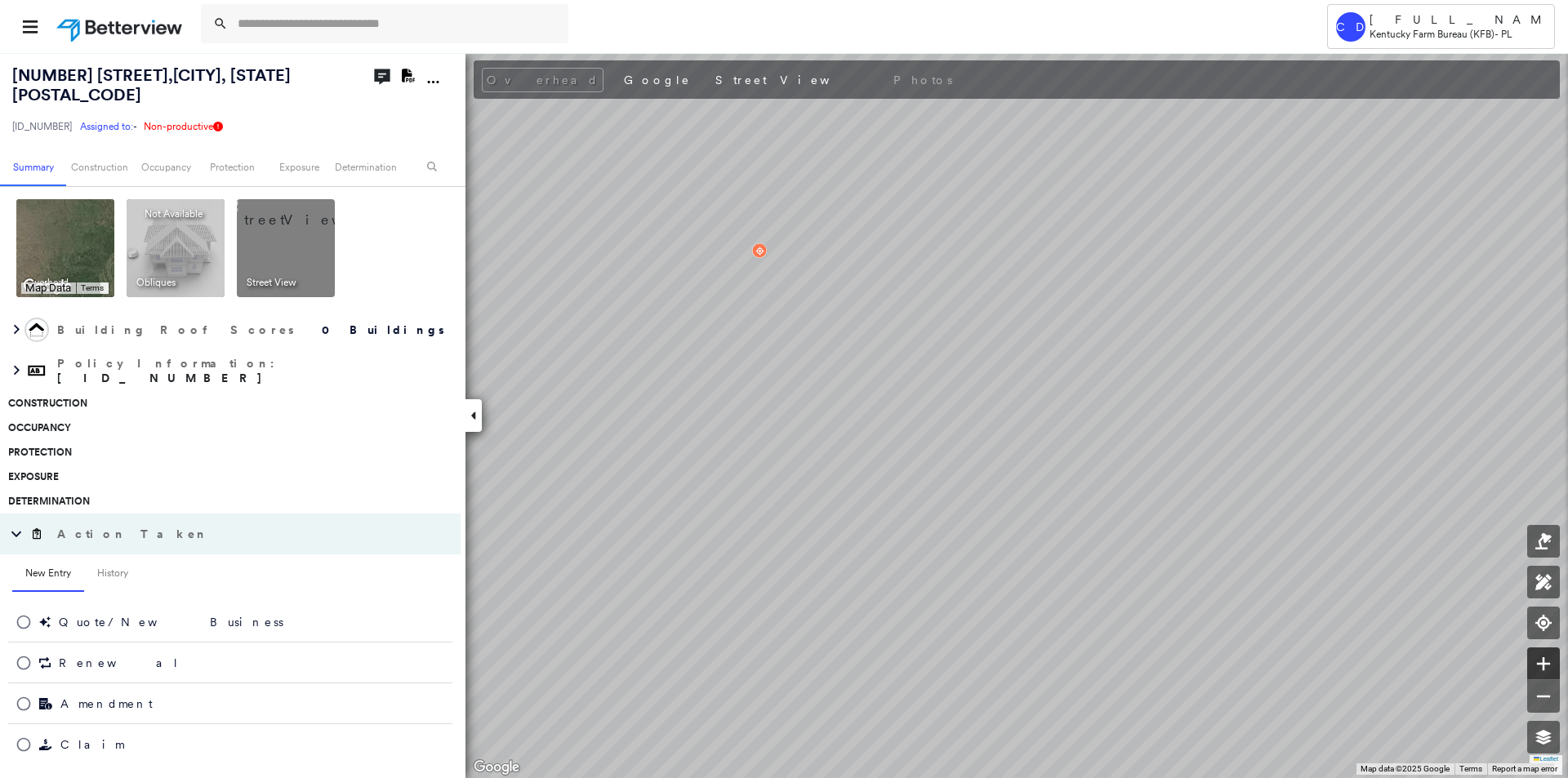click 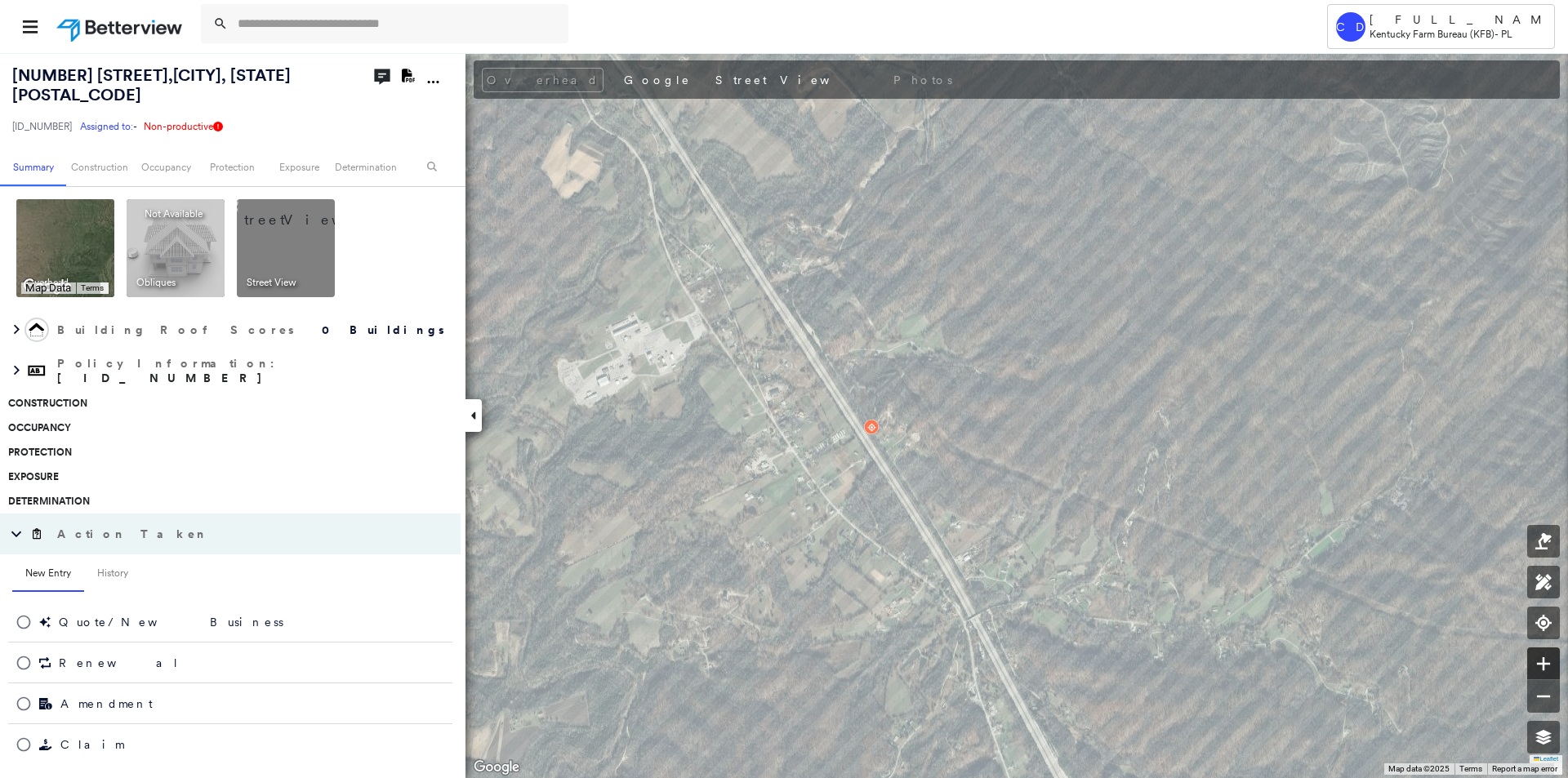 click 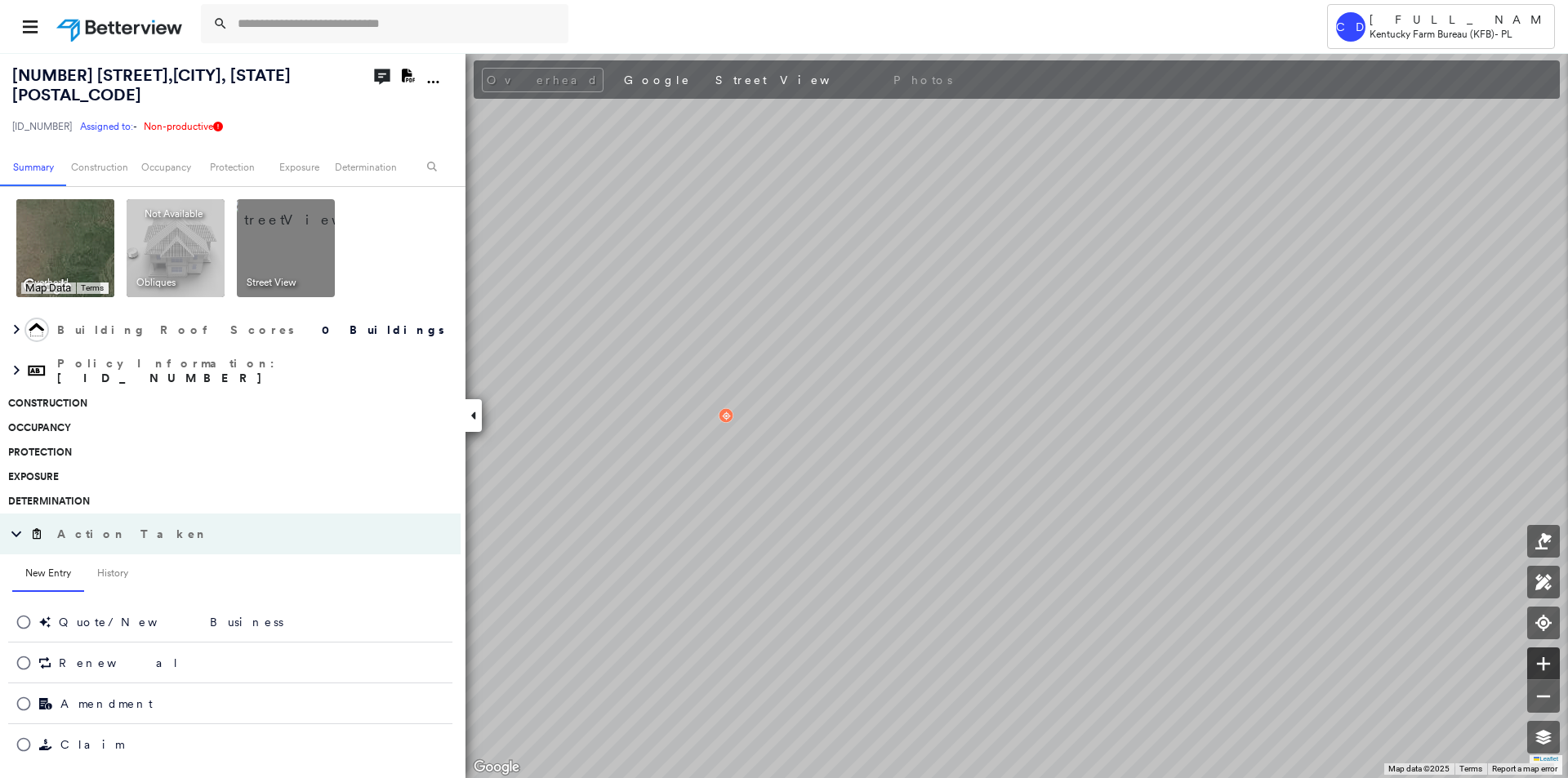 click 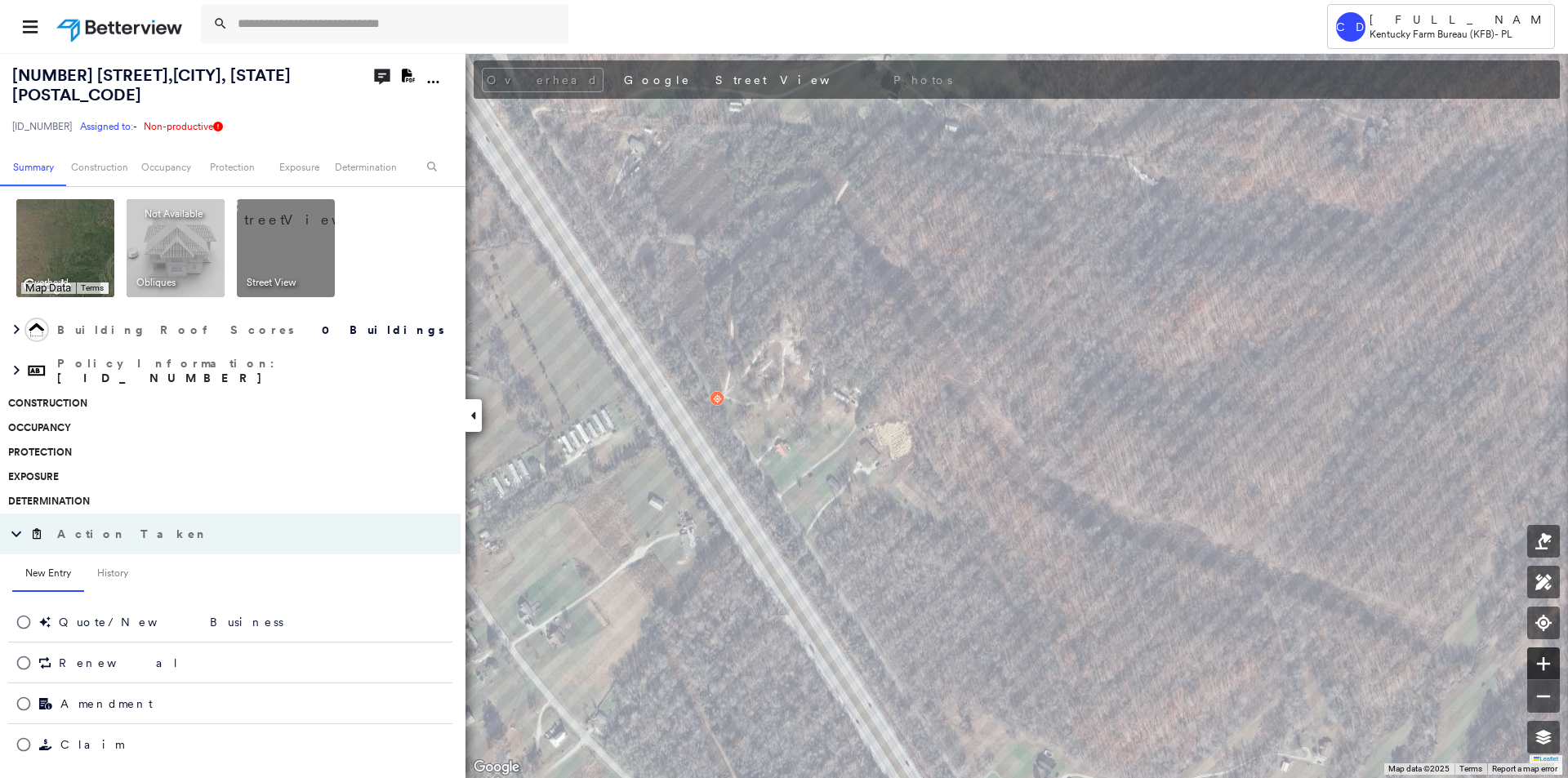 click 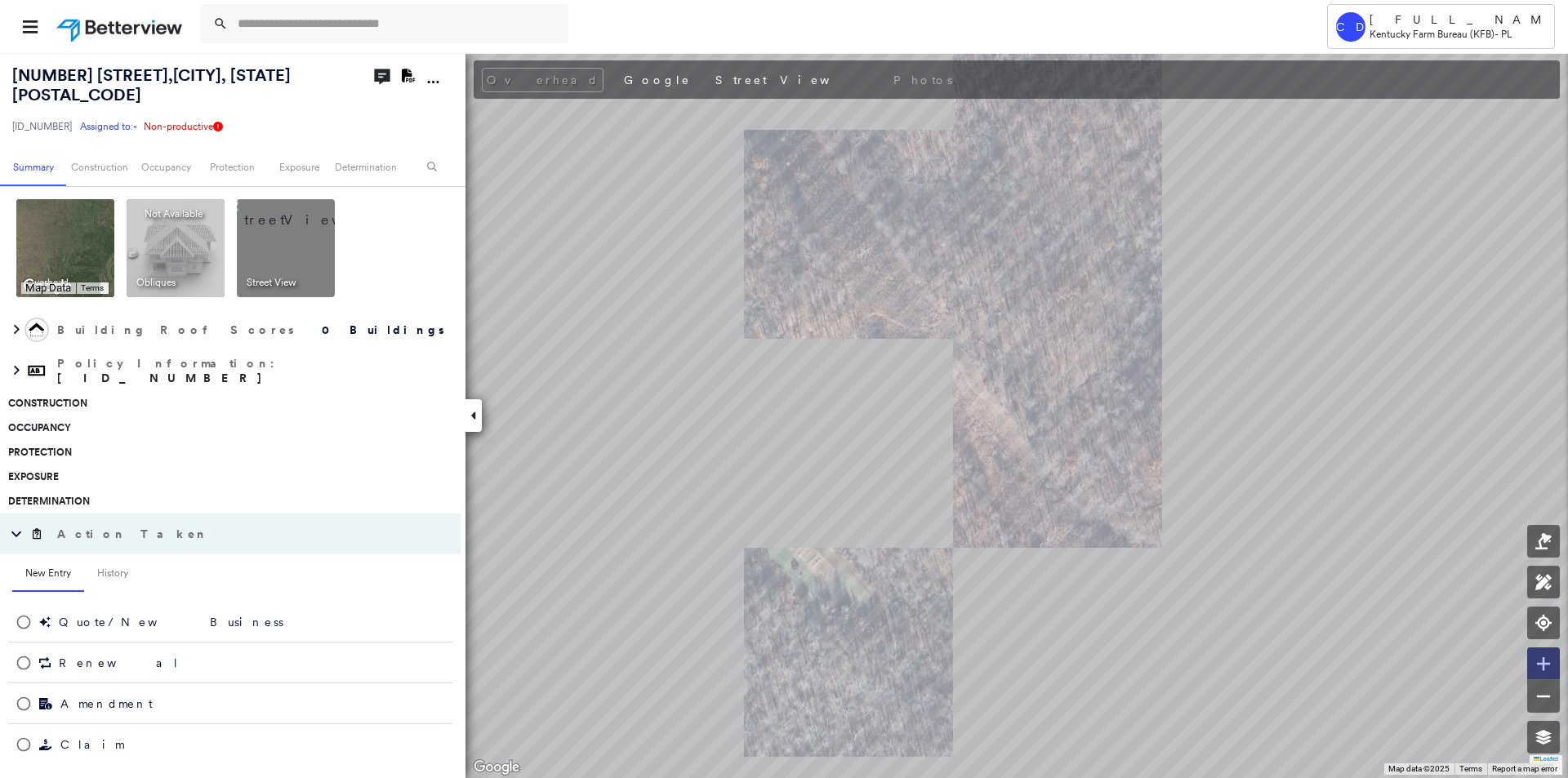 click 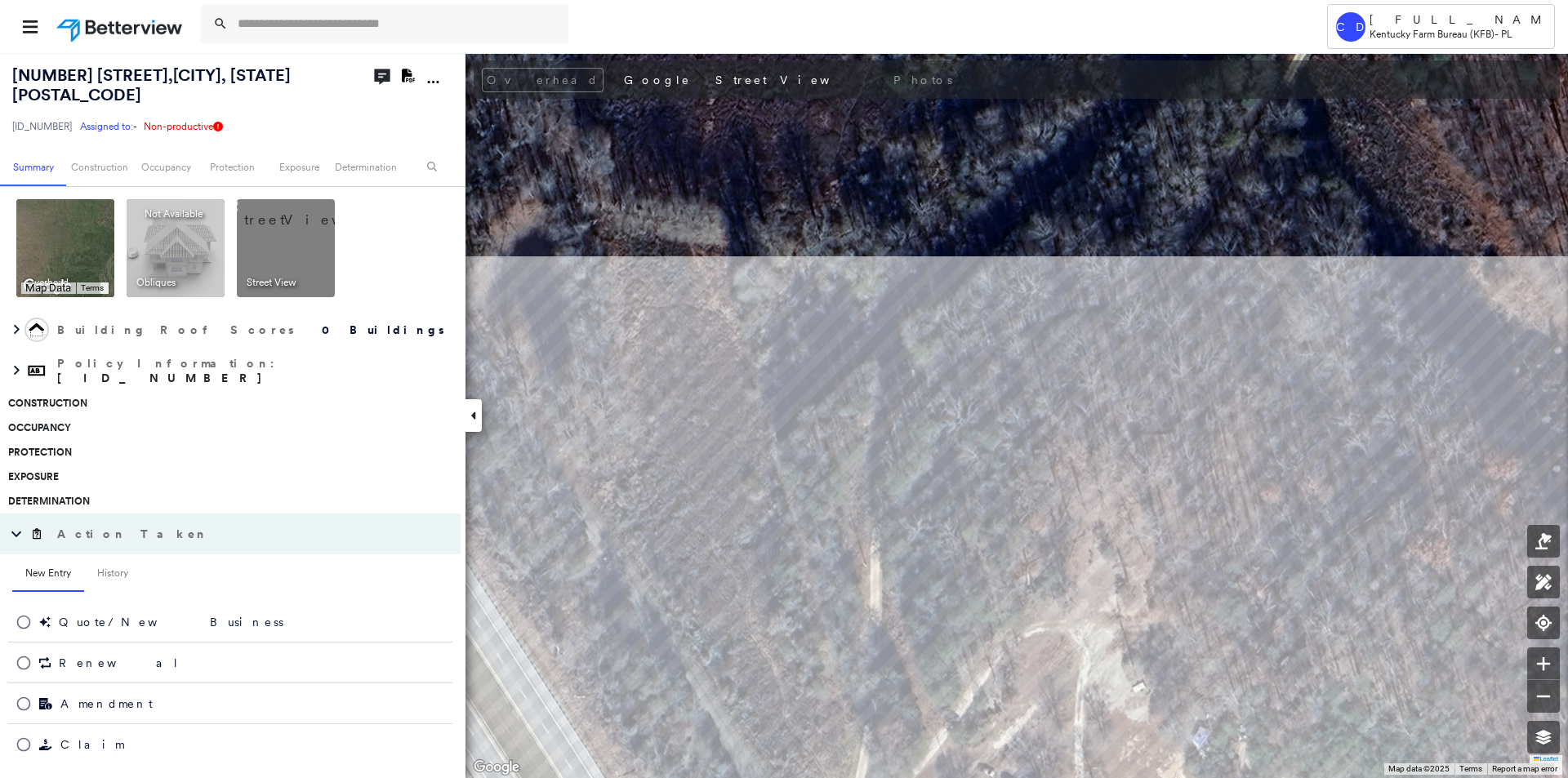 click on "Tower CD [FULL_NAME] Kentucky Farm Bureau (KFB)  -   PL [NUMBER] [STREET],  [CITY], [STATE] [ID_NUMBER] Assigned to:  - Assigned to:  - [ID_NUMBER] Assigned to:  - Non-productive  Open Comments Download PDF Report Summary Construction Occupancy Protection Exposure Determination Overhead Keyboard shortcuts Map Data Map data ©2025 Google, INEGI Map data ©2025 Google, INEGI 500 km  Click to toggle between metric and imperial units Terms Report a map error To navigate, press the arrow keys. Keyboard shortcuts Map Data Map data ©2025 Google, INEGI Imagery ©2025 NASA Map data ©2025 Google, INEGI Imagery ©2025 NASA 500 km  Click to toggle between metric and imperial units Terms Report a map error To navigate, press the arrow keys. Obliques Not Available ; Street View Building Roof Scores 0 Buildings Policy Information :  [ID_NUMBER] Construction Occupancy Protection Exposure Determination Action Taken New Entry History Quote/New Business Terms & Conditions Added ACV Endorsement Added Cosmetic Endorsement" at bounding box center (784, 389) 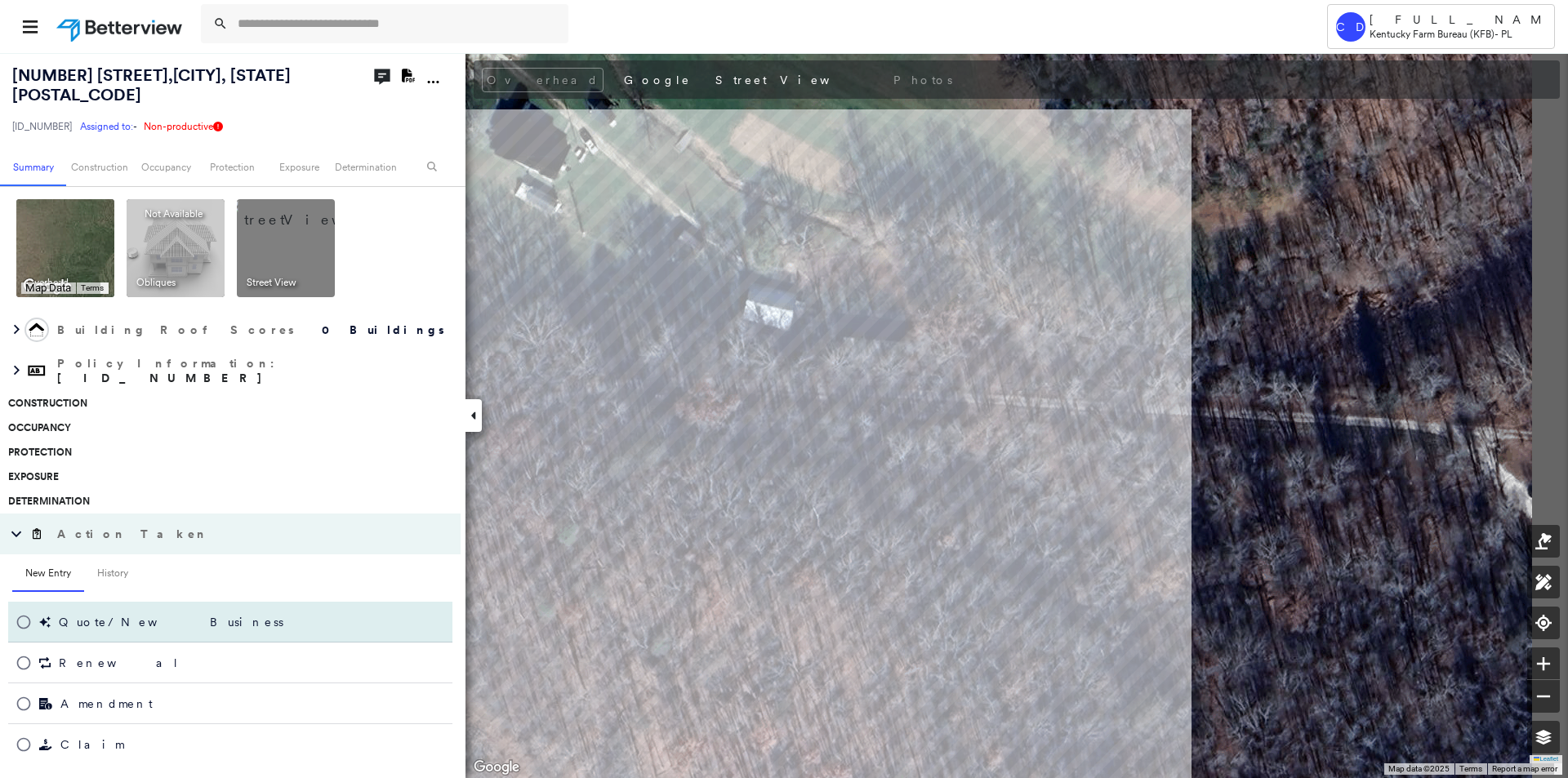 click on "[NUMBER] [STREET], [CITY], [STATE] [POSTAL_CODE] [ID_NUMBER] Assigned to:  - Assigned to:  - [ID_NUMBER] Assigned to:  - Non-productive  Open Comments Download PDF Report Summary Construction Occupancy Protection Exposure Determination Overhead Keyboard shortcuts Map Data Map data ©2025 Google, INEGI Map data ©2025 Google, INEGI 500 km  Click to toggle between metric and imperial units Terms Report a map error To navigate, press the arrow keys. Keyboard shortcuts Map Data Map data ©2025 Google, INEGI Imagery ©2025 NASA Map data ©2025 Google, INEGI Imagery ©2025 NASA 500 km  Click to toggle between metric and imperial units Terms Report a map error To navigate, press the arrow keys. Obliques Not Available ; Street View Building Roof Scores 0 Buildings Policy Information :  [ID_NUMBER] Construction Occupancy Protection Exposure Determination Action Taken New Entry History Quote/New Business Terms & Conditions Added ACV Endorsement Added Cosmetic Endorsement Inspection/Loss Control Onsite Inspection Ordered General" at bounding box center (784, 415) 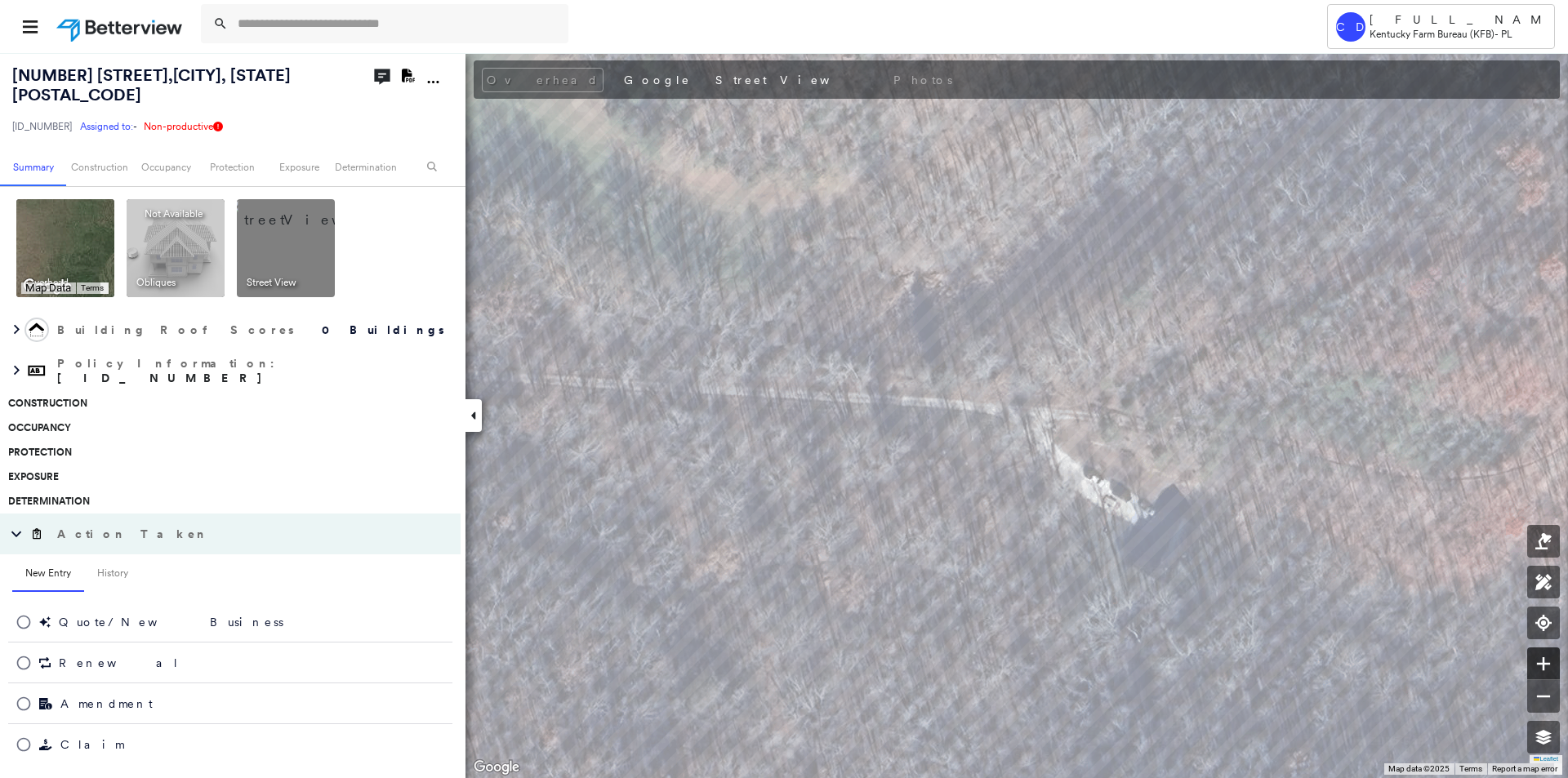 click at bounding box center [1544, 664] 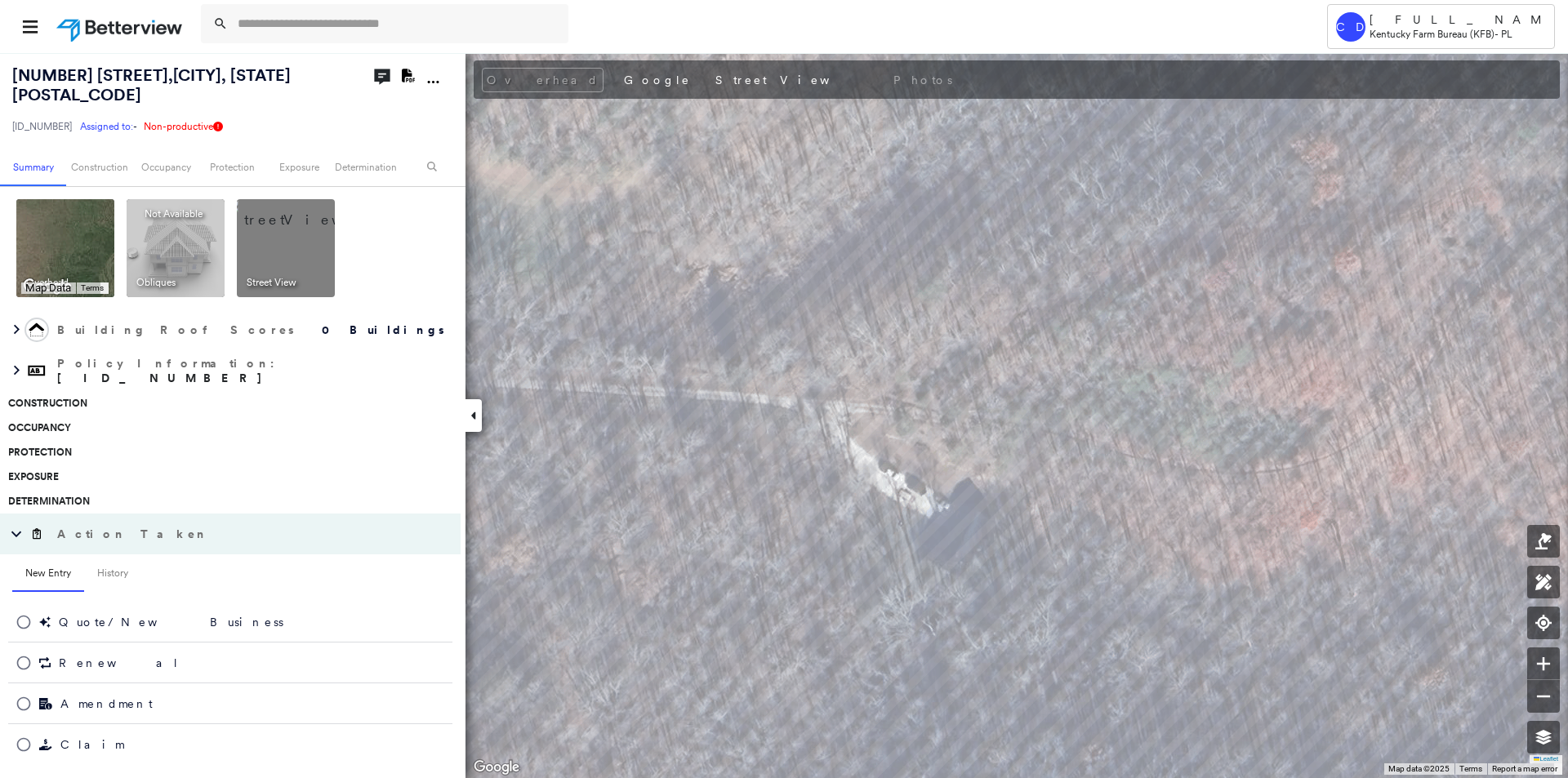 click at bounding box center [305, 211] 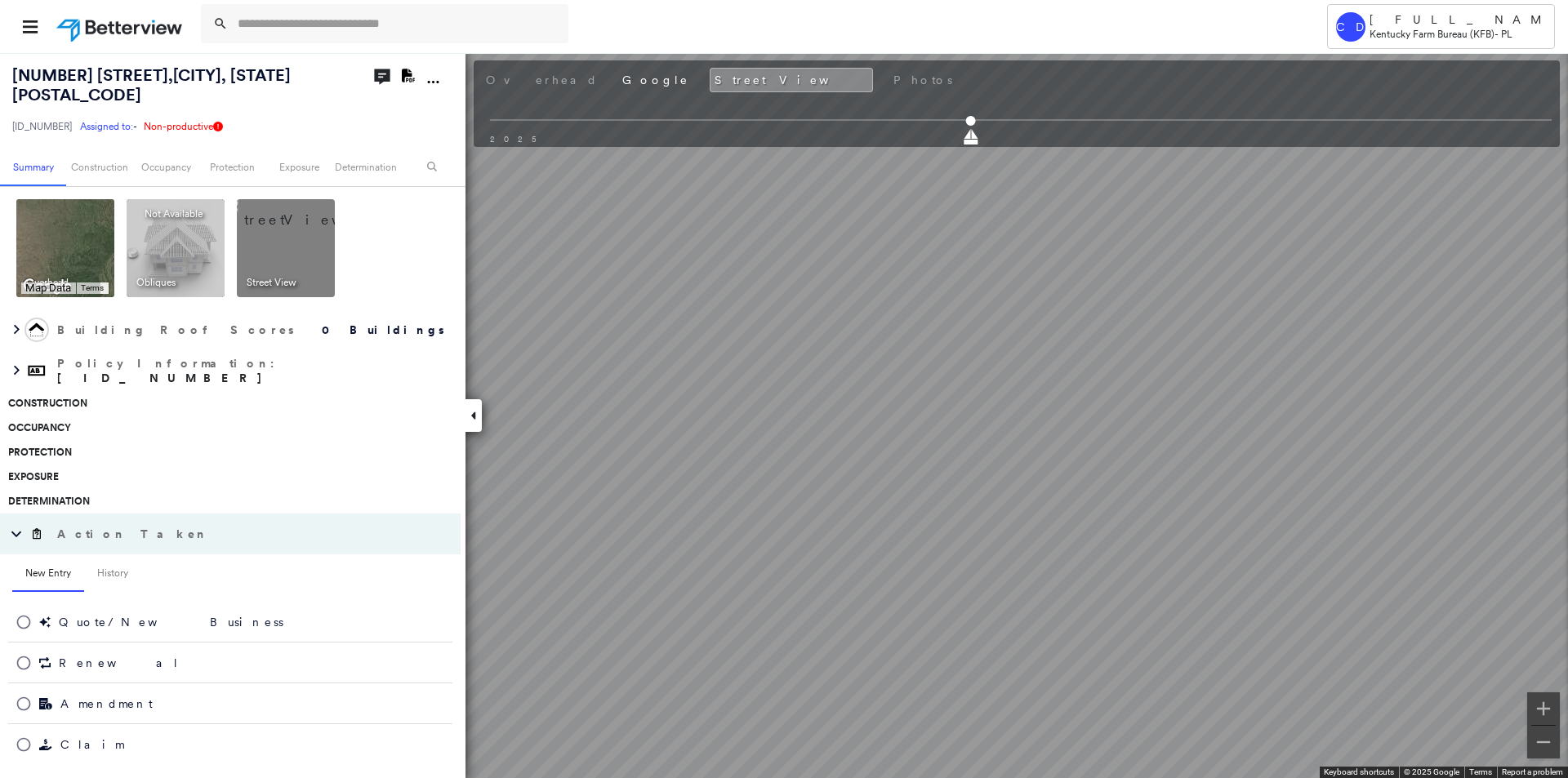 click on "[NUMBER] [STREET], [CITY], [STATE] [POSTAL_CODE] [ID_NUMBER] Assigned to:  - Assigned to:  - [ID_NUMBER] Assigned to:  - Non-productive  Open Comments Download PDF Report Summary Construction Occupancy Protection Exposure Determination Overhead Keyboard shortcuts Map Data Map data ©2025 Google, INEGI Map data ©2025 Google, INEGI 500 km  Click to toggle between metric and imperial units Terms Report a map error To navigate, press the arrow keys. Keyboard shortcuts Map Data Map data ©2025 Google, INEGI Imagery ©2025 NASA Map data ©2025 Google, INEGI Imagery ©2025 NASA 500 km  Click to toggle between metric and imperial units Terms Report a map error To navigate, press the arrow keys. Obliques Not Available ; Street View Building Roof Scores 0 Buildings Policy Information :  [ID_NUMBER] Construction Occupancy Protection Exposure Determination Action Taken New Entry History Quote/New Business Terms & Conditions Added ACV Endorsement Added Cosmetic Endorsement Inspection/Loss Control Onsite Inspection Ordered General" at bounding box center (784, 415) 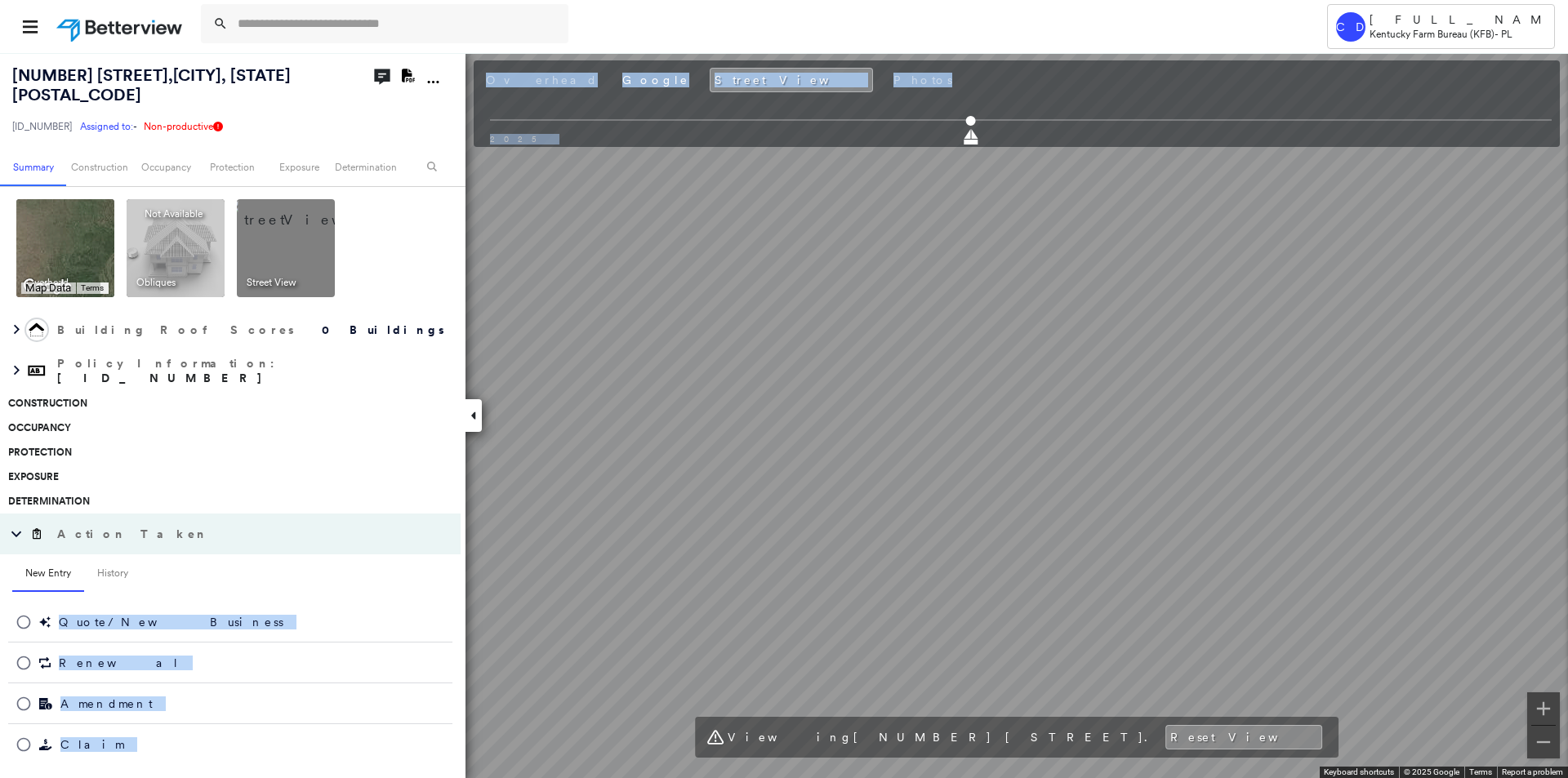 click on "[NUMBER] [STREET], [CITY], [STATE] [POSTAL_CODE] [ID_NUMBER] Assigned to:  - Assigned to:  - [ID_NUMBER] Assigned to:  - Non-productive  Open Comments Download PDF Report Summary Construction Occupancy Protection Exposure Determination Overhead Keyboard shortcuts Map Data Map data ©2025 Google, INEGI Map data ©2025 Google, INEGI 500 km  Click to toggle between metric and imperial units Terms Report a map error To navigate, press the arrow keys. Keyboard shortcuts Map Data Map data ©2025 Google, INEGI Imagery ©2025 NASA Map data ©2025 Google, INEGI Imagery ©2025 NASA 500 km  Click to toggle between metric and imperial units Terms Report a map error To navigate, press the arrow keys. Obliques Not Available ; Street View Building Roof Scores 0 Buildings Policy Information :  [ID_NUMBER] Construction Occupancy Protection Exposure Determination Action Taken New Entry History Quote/New Business Terms & Conditions Added ACV Endorsement Added Cosmetic Endorsement Inspection/Loss Control Onsite Inspection Ordered General" at bounding box center (784, 415) 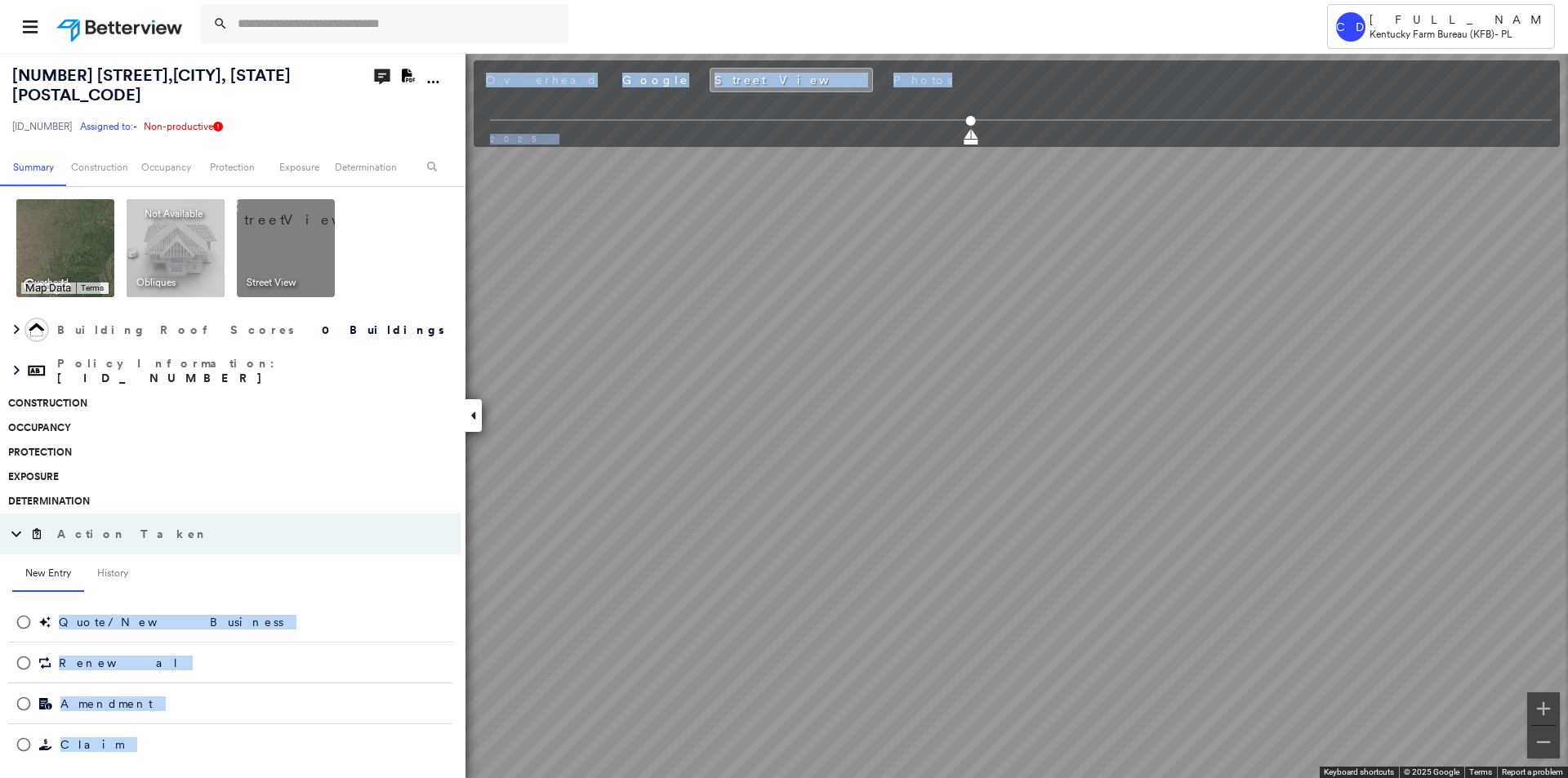 drag, startPoint x: 429, startPoint y: 528, endPoint x: 329, endPoint y: 458, distance: 122.06556 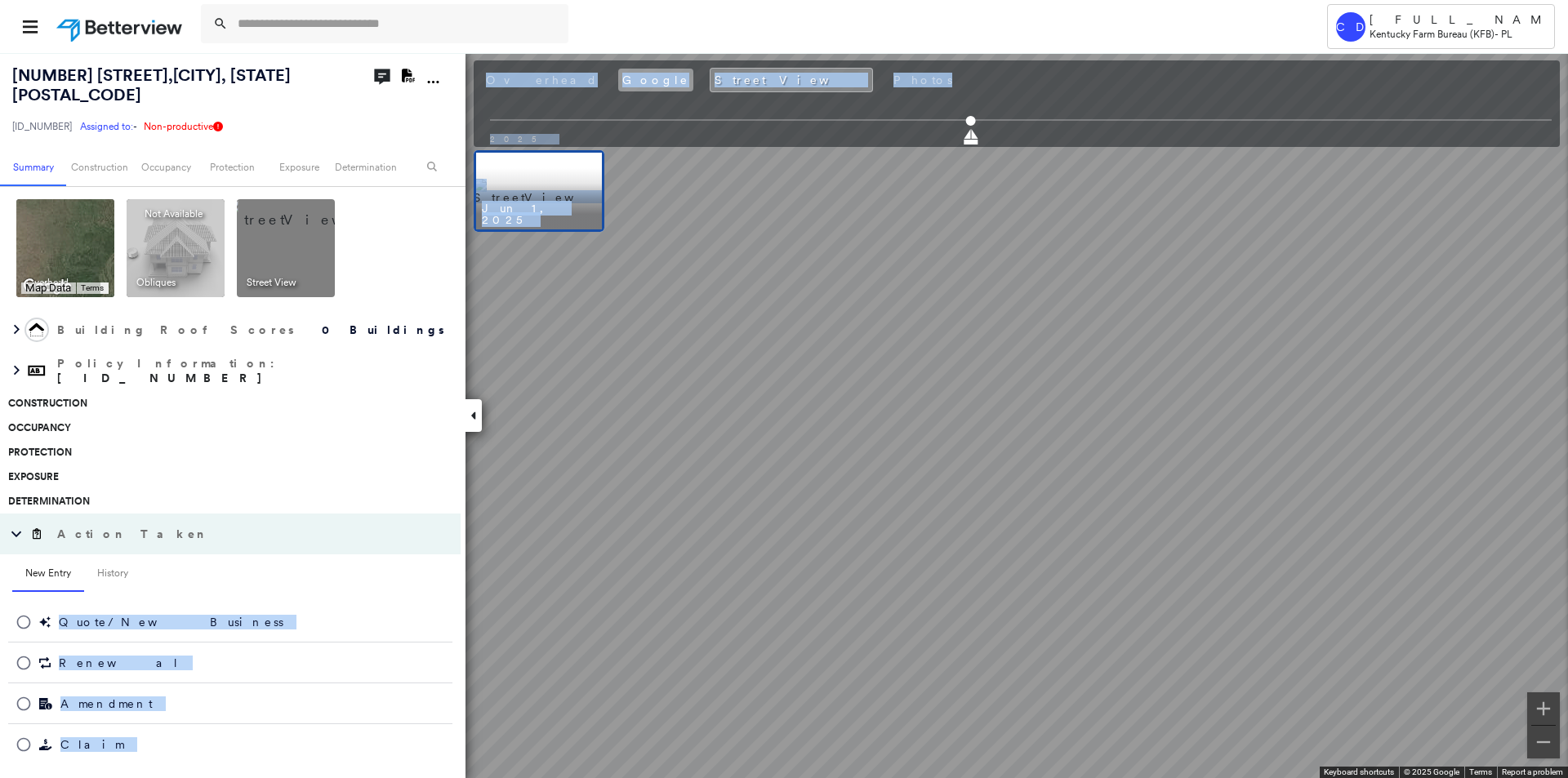 click on "Google" at bounding box center [656, 80] 